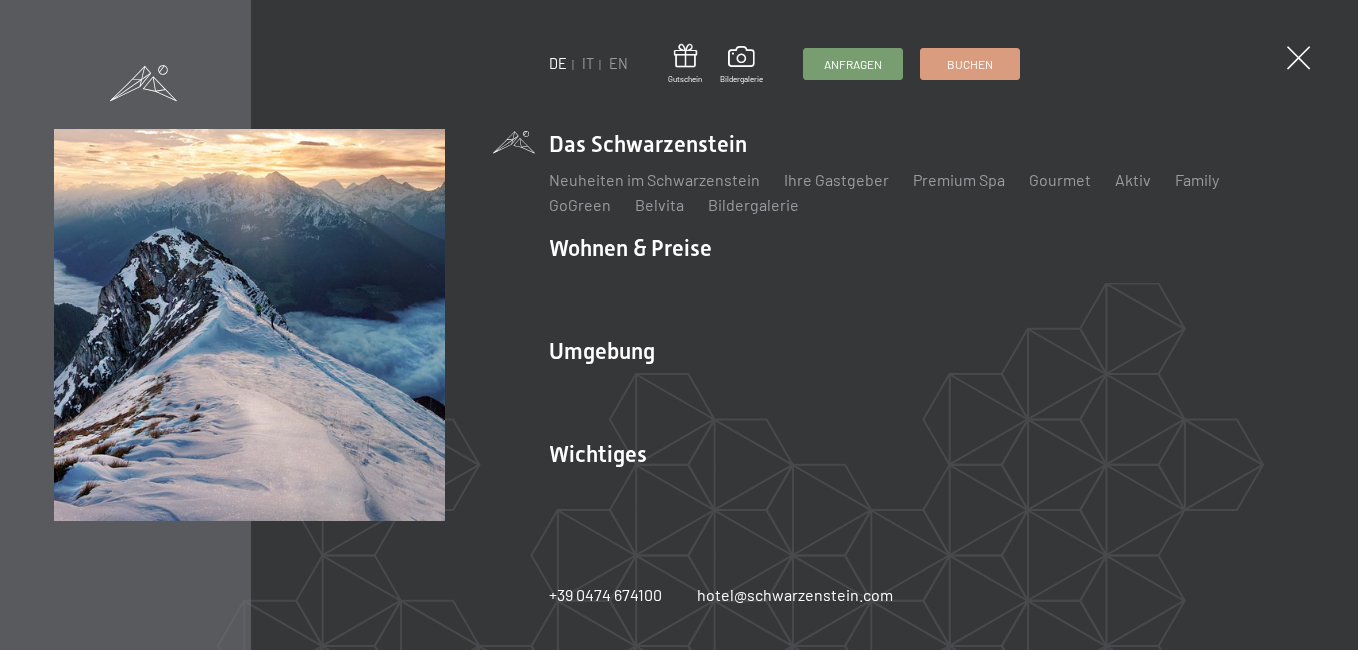 click on "Wanderbilder" at bounding box center [596, 411] 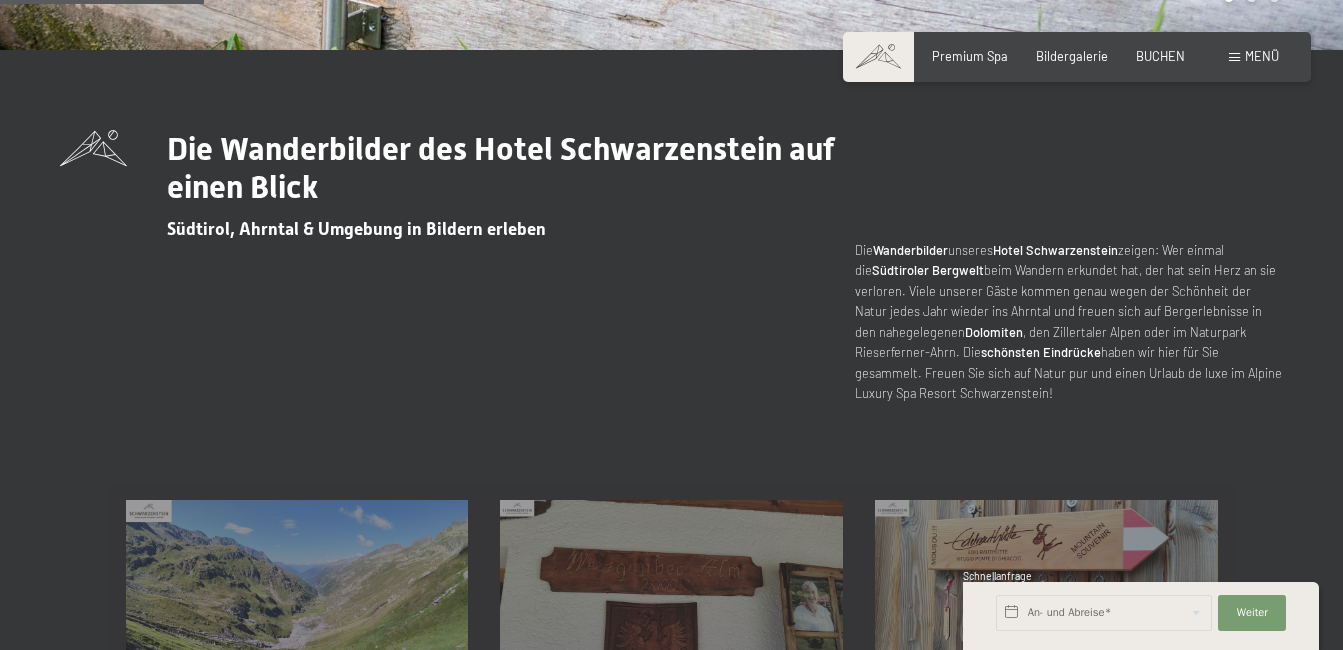scroll, scrollTop: 0, scrollLeft: 0, axis: both 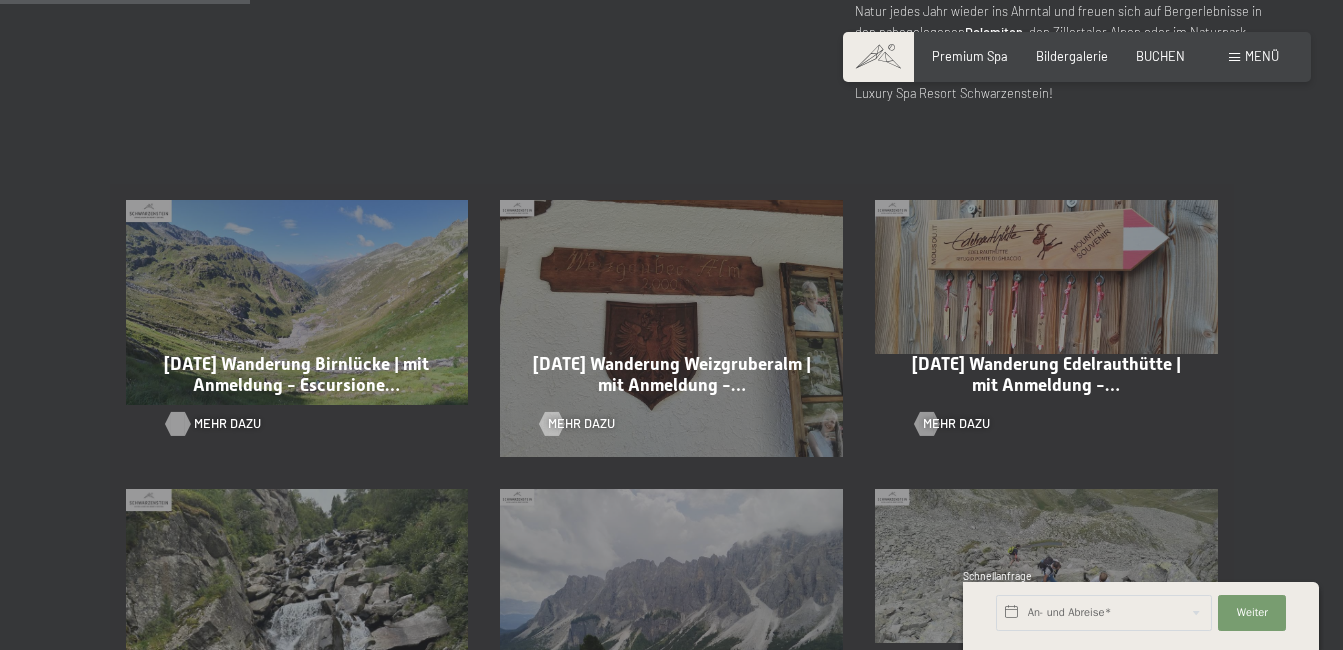 click at bounding box center [178, 424] 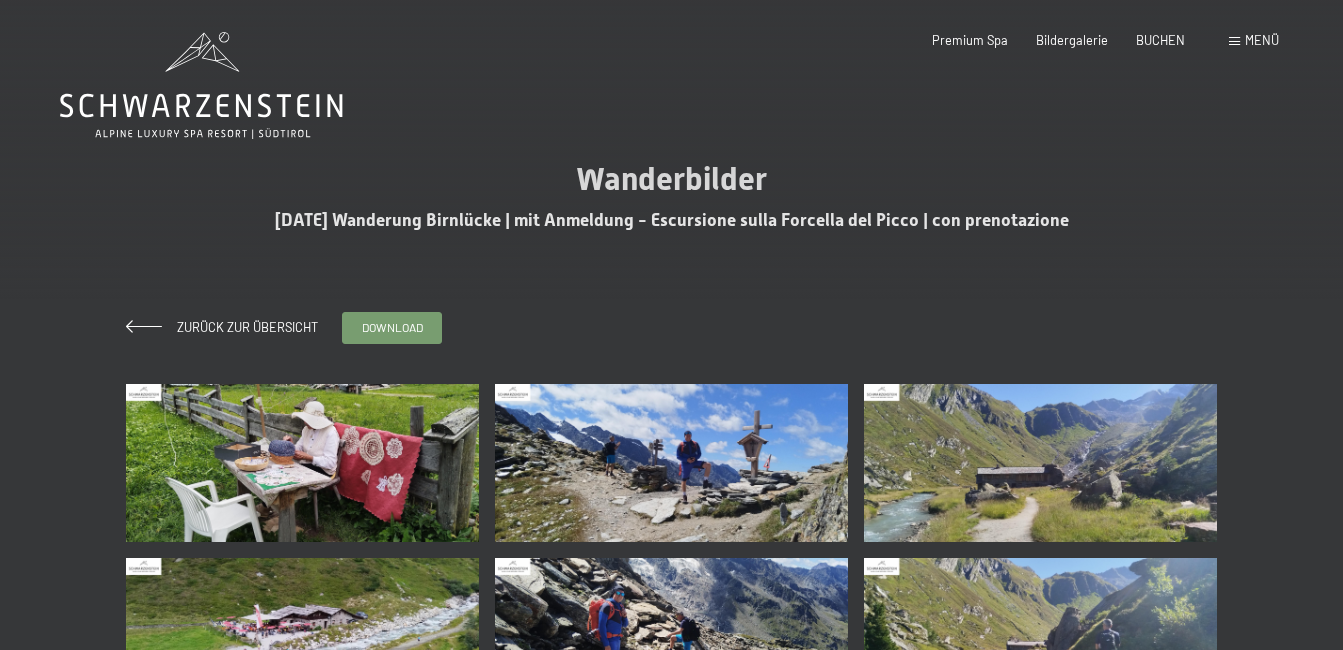 scroll, scrollTop: 0, scrollLeft: 0, axis: both 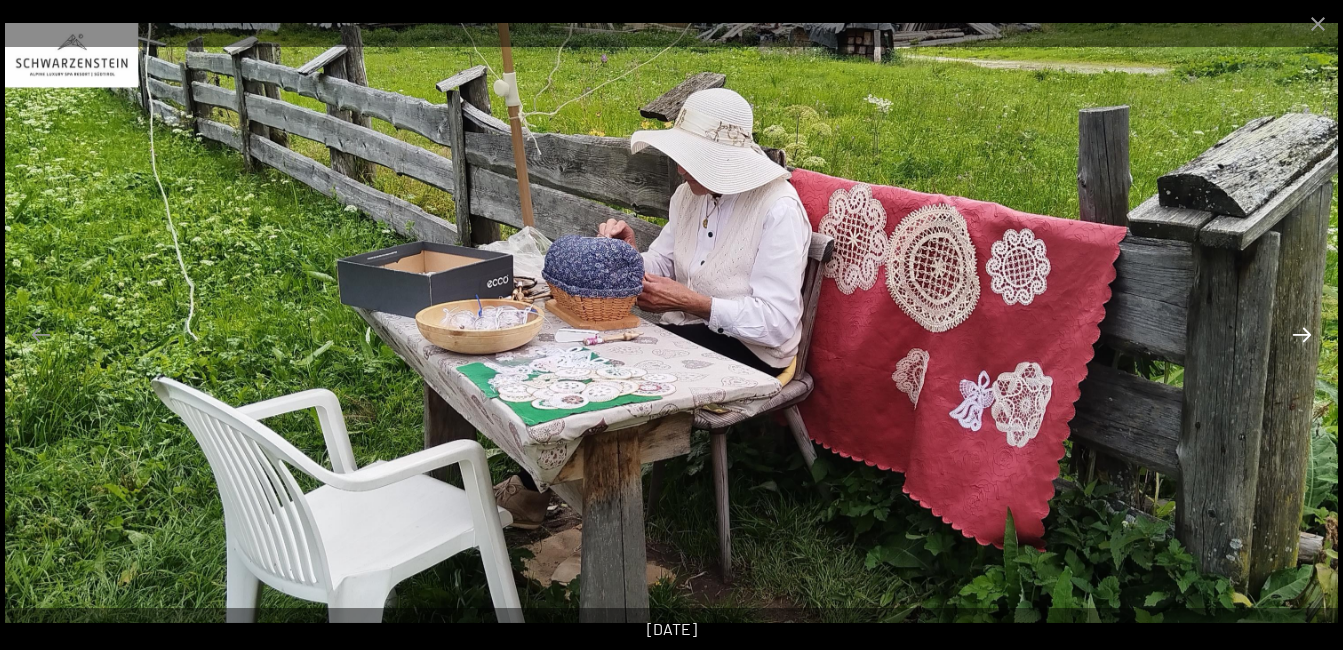 click at bounding box center [1302, 334] 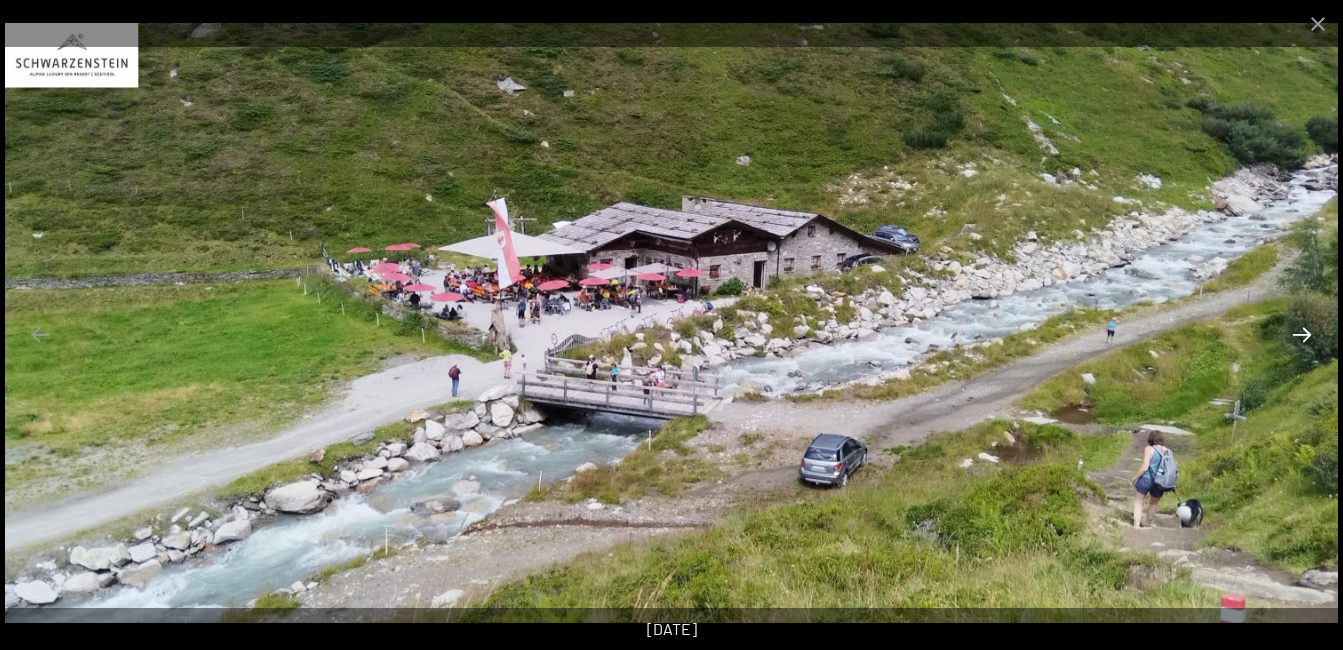 click at bounding box center [1302, 334] 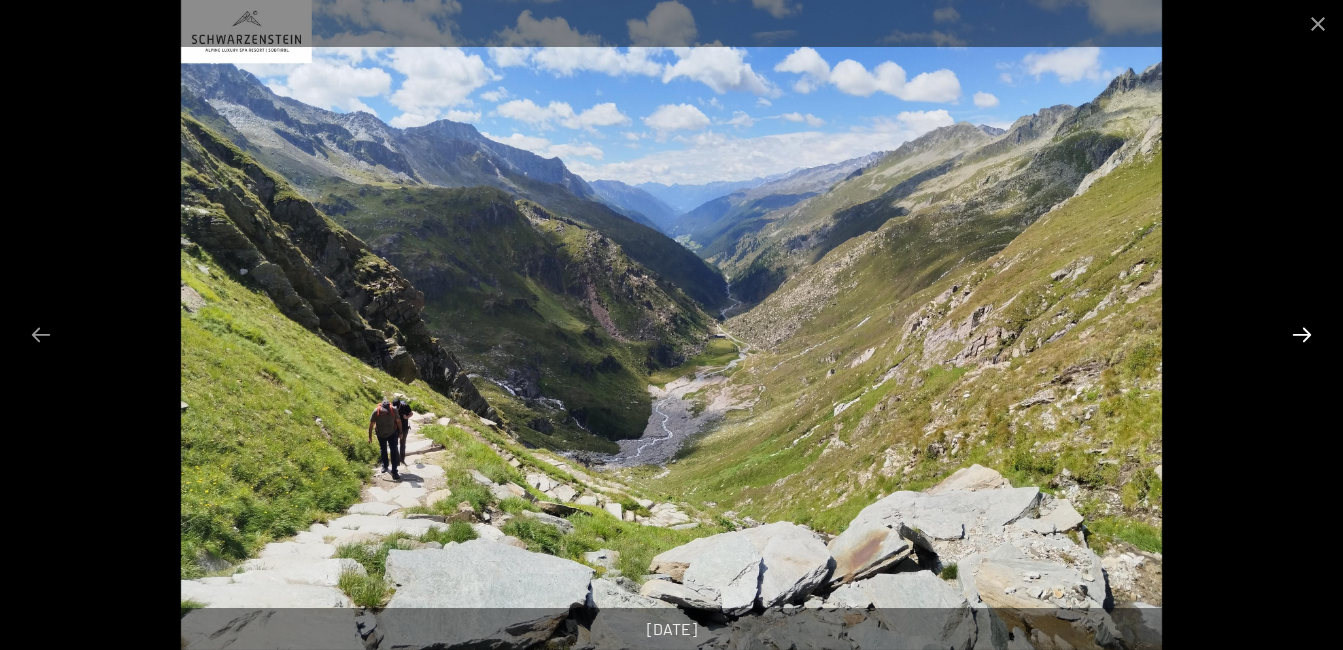 click at bounding box center (1302, 334) 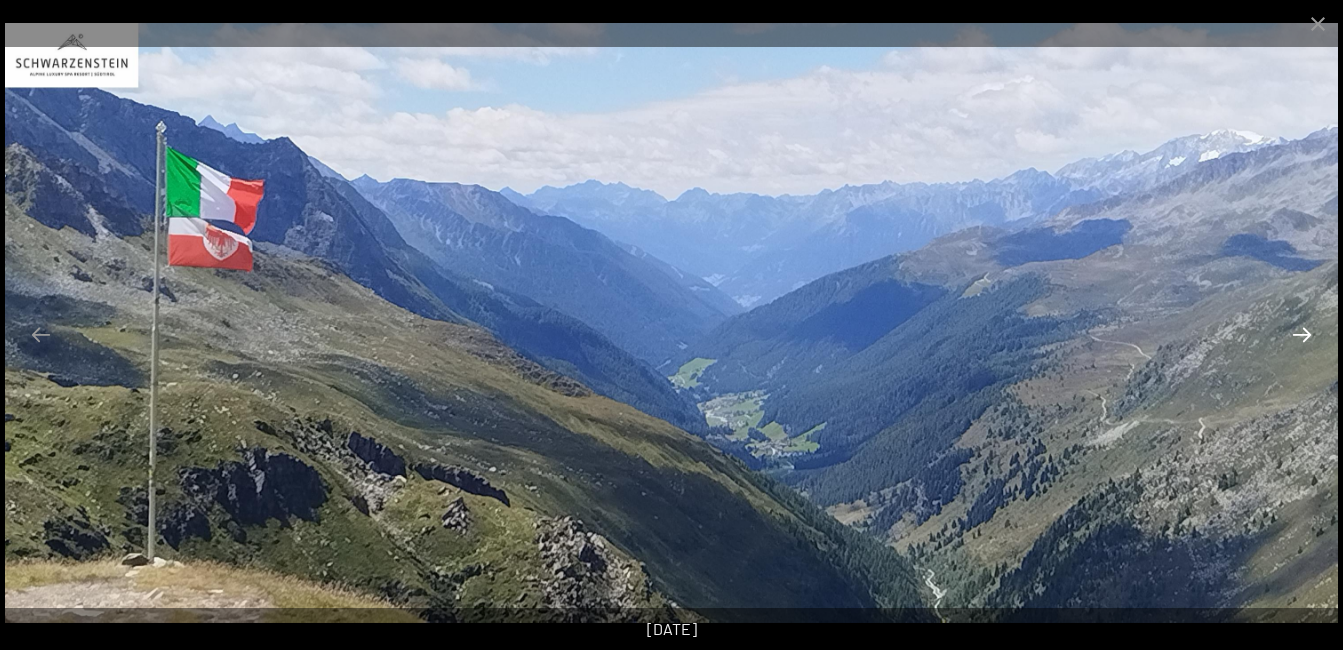 click at bounding box center [1302, 334] 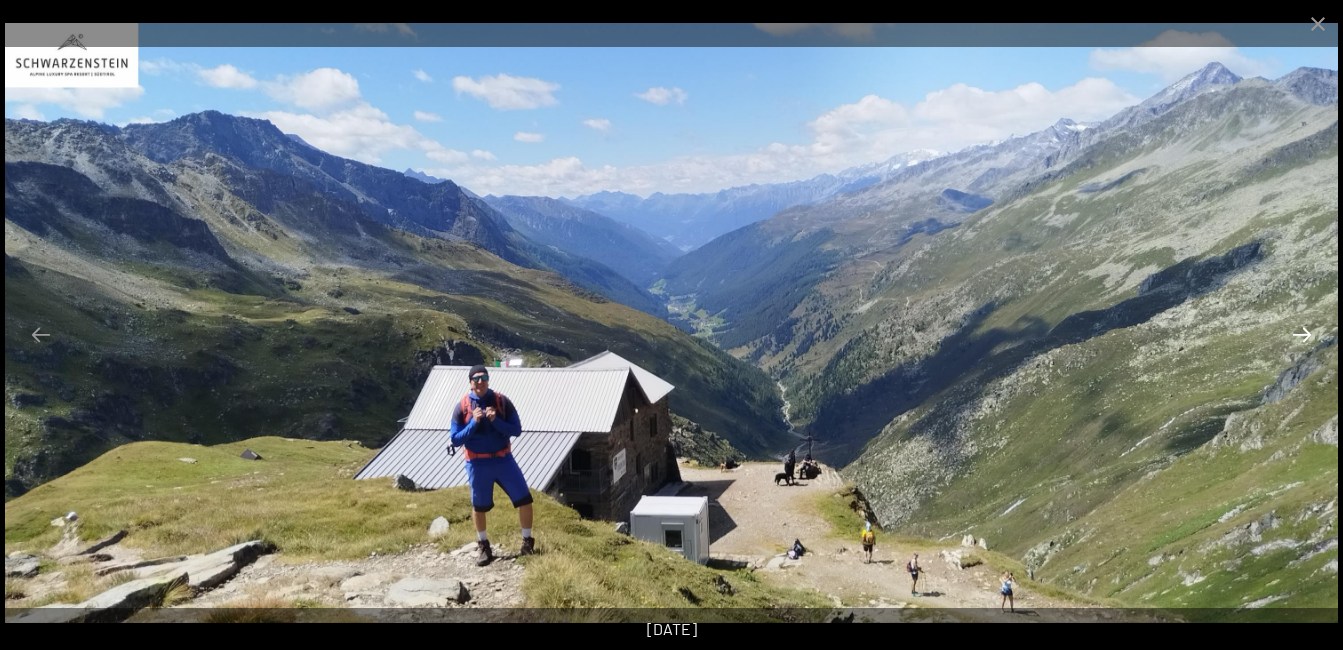 click at bounding box center [1302, 334] 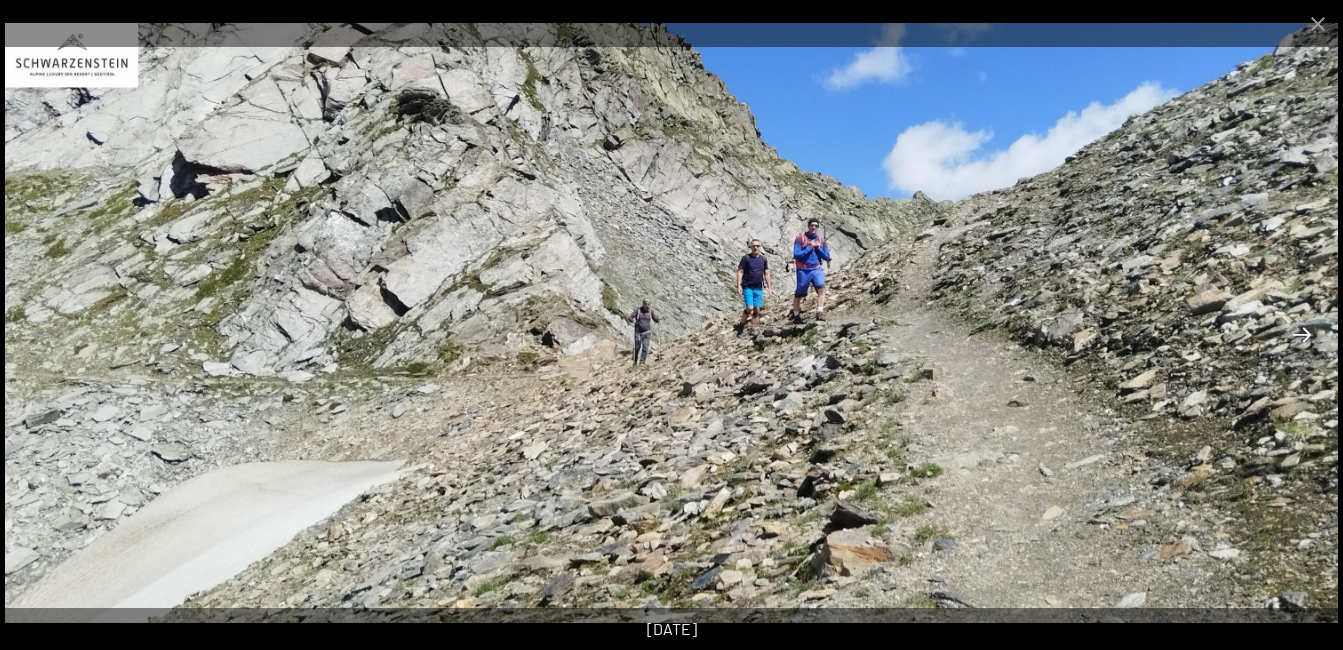 click at bounding box center [1302, 334] 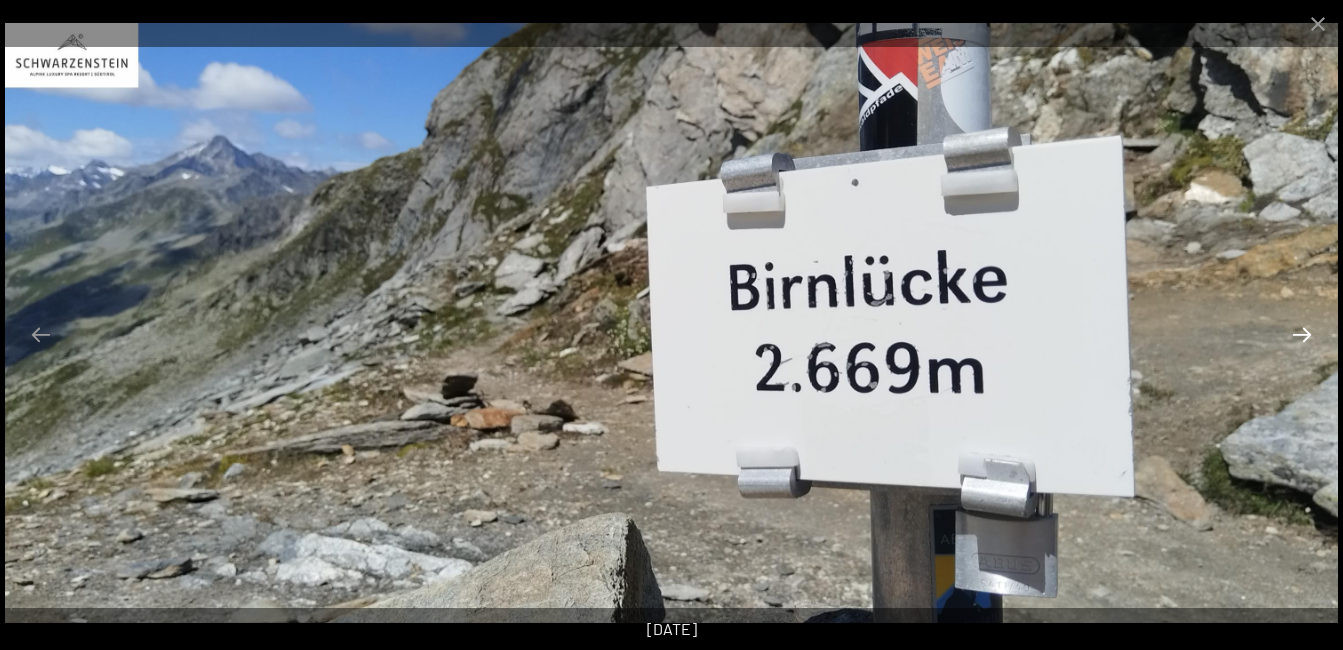 click at bounding box center (1302, 334) 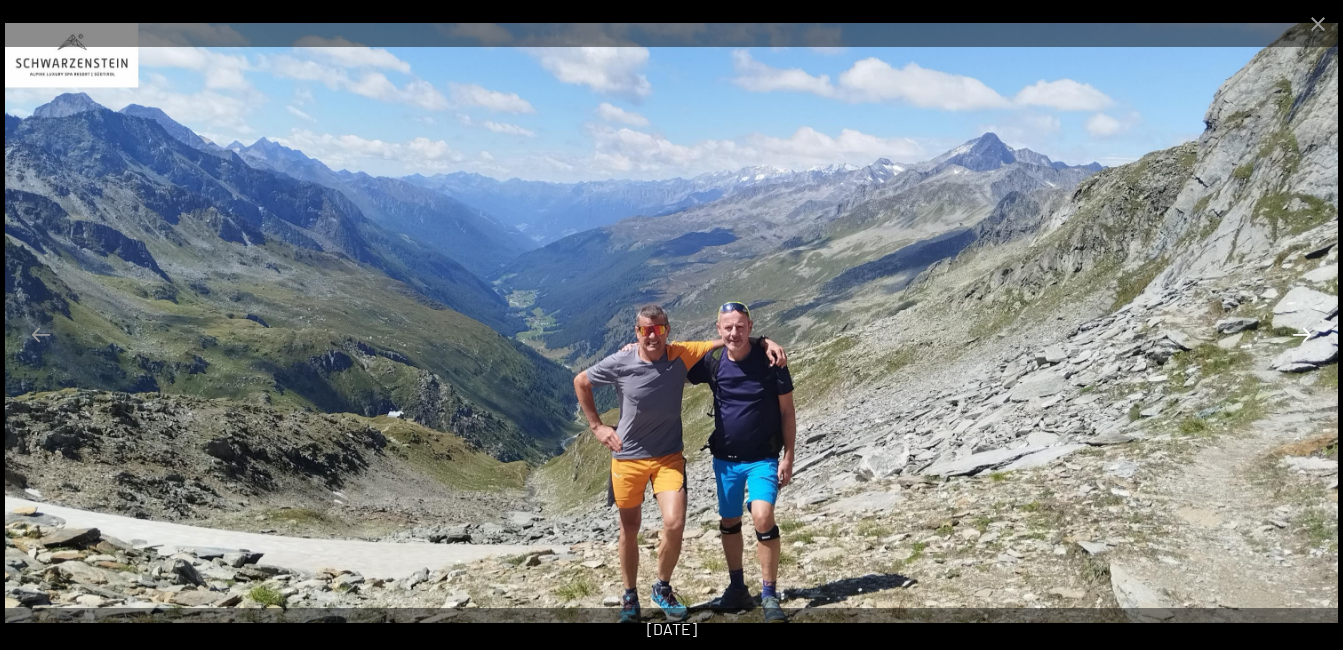 click at bounding box center (1302, 334) 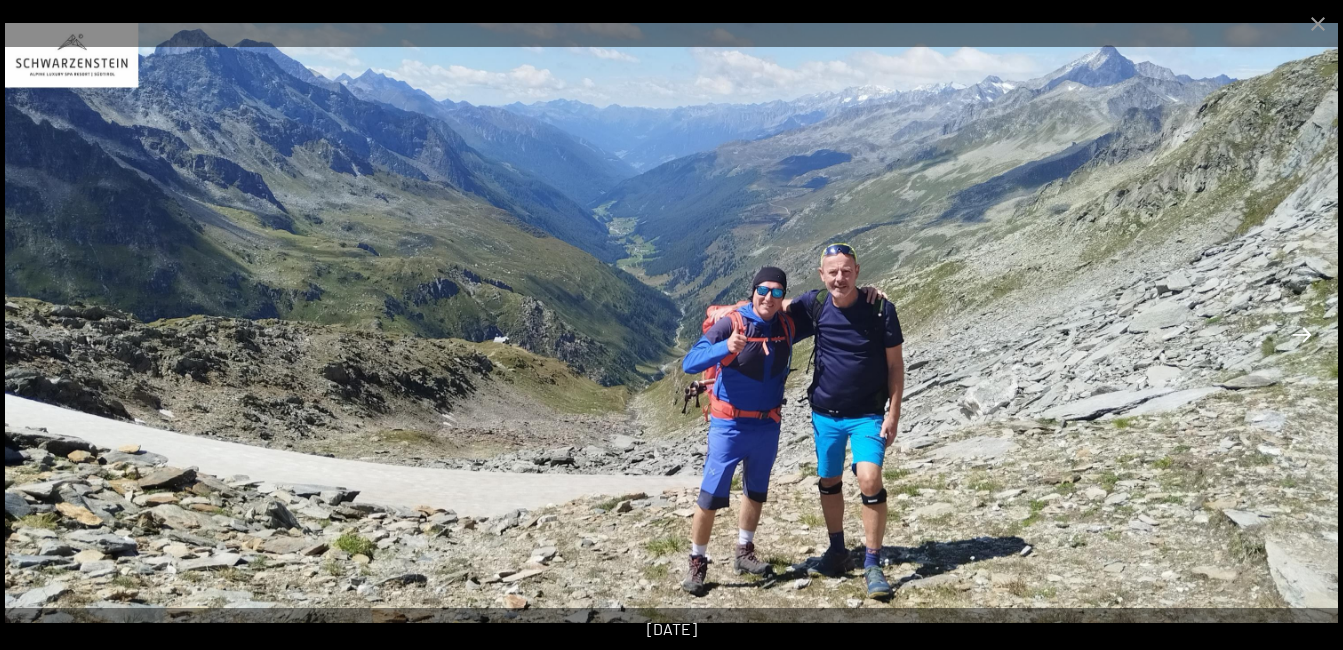 click at bounding box center (1302, 334) 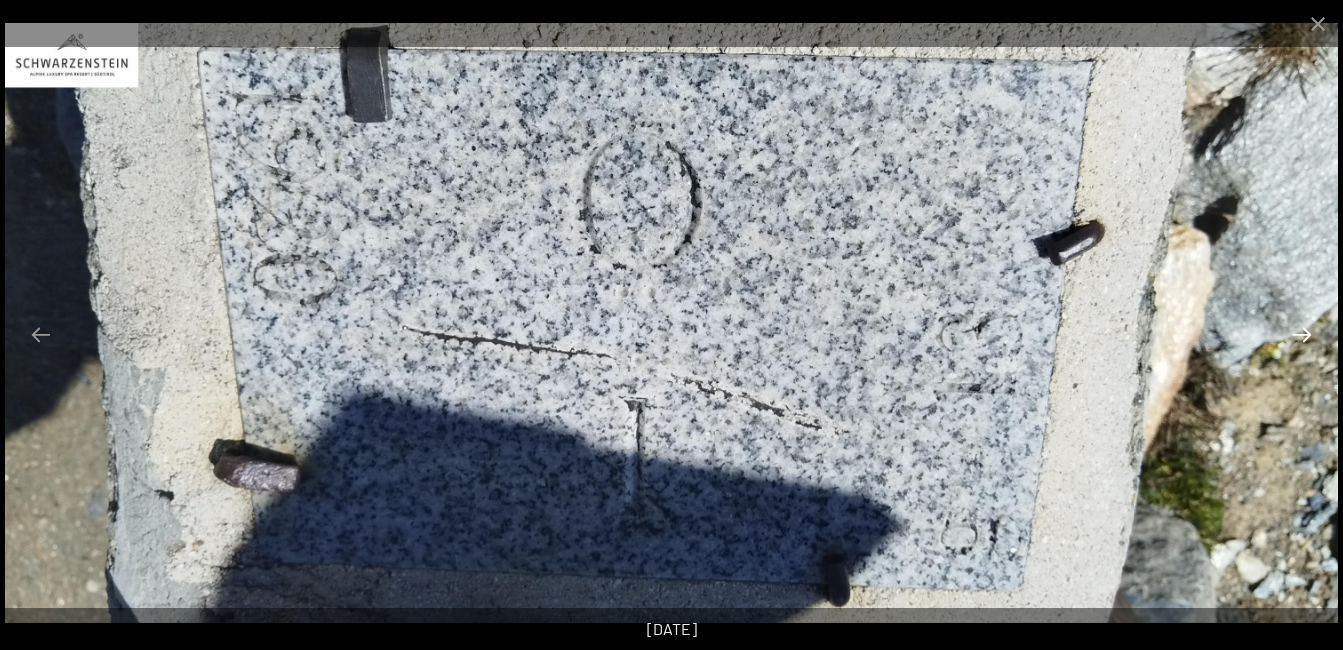 click at bounding box center (1302, 334) 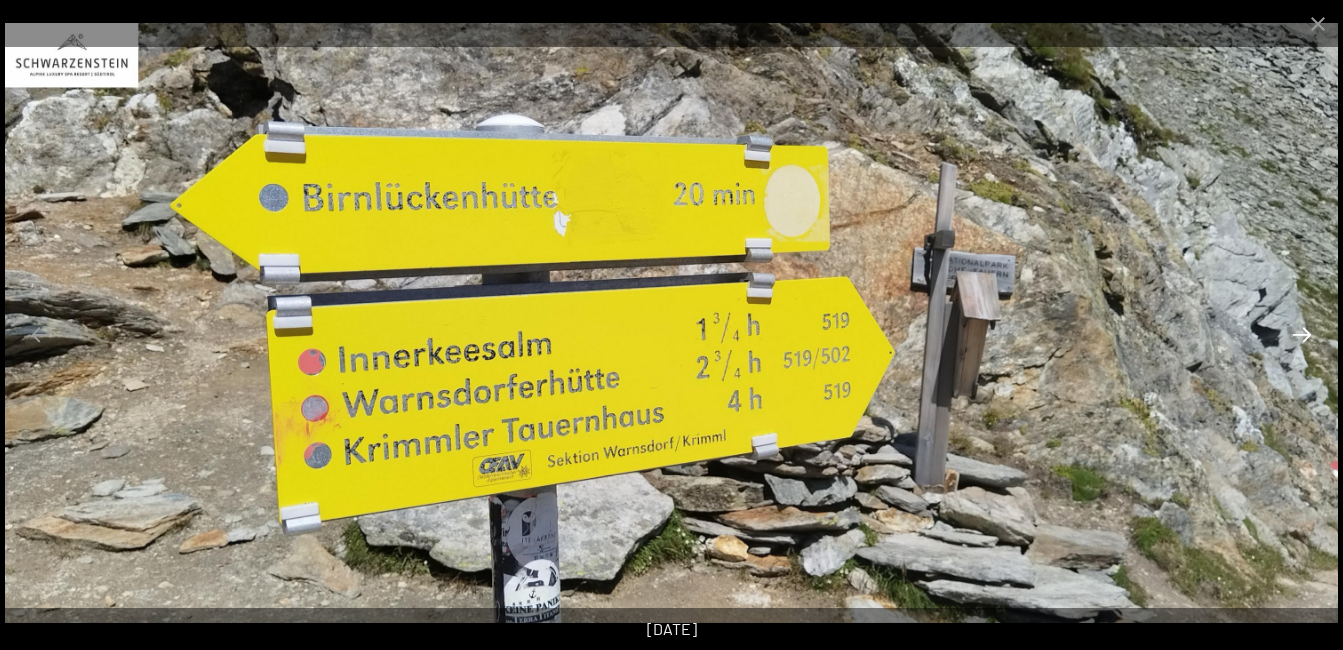 click at bounding box center [1302, 334] 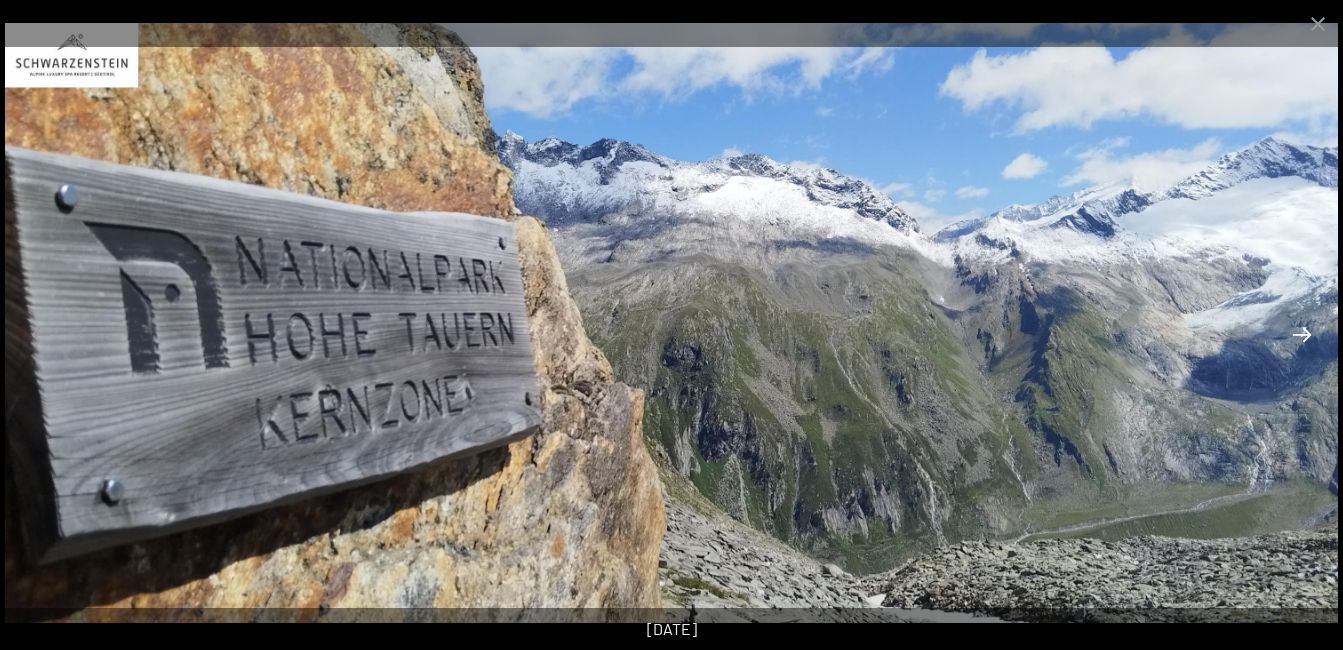 click at bounding box center [1302, 334] 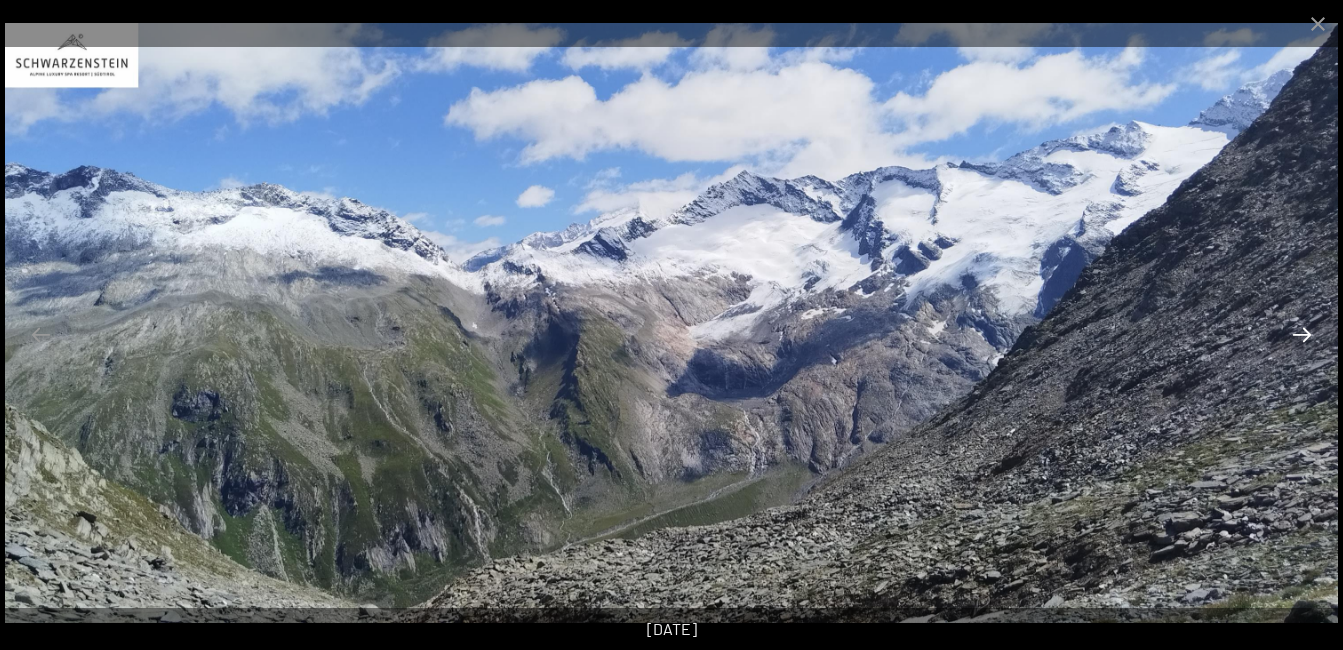 click at bounding box center [1302, 334] 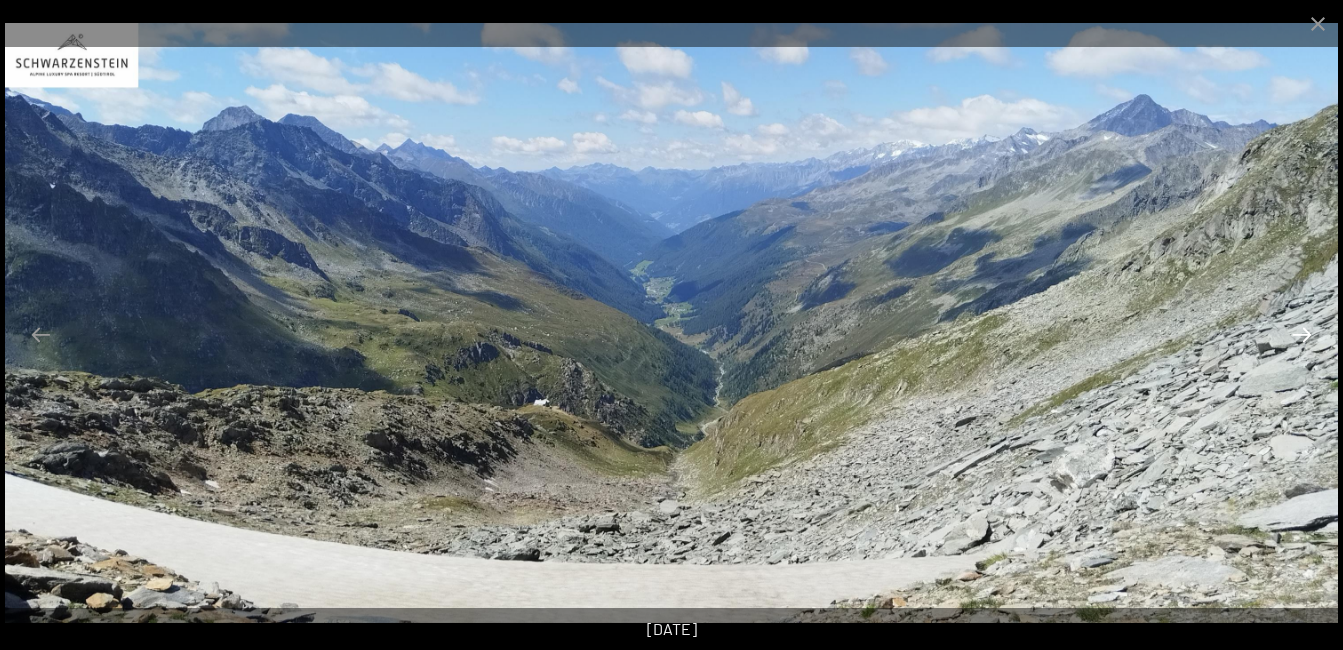click at bounding box center (1302, 334) 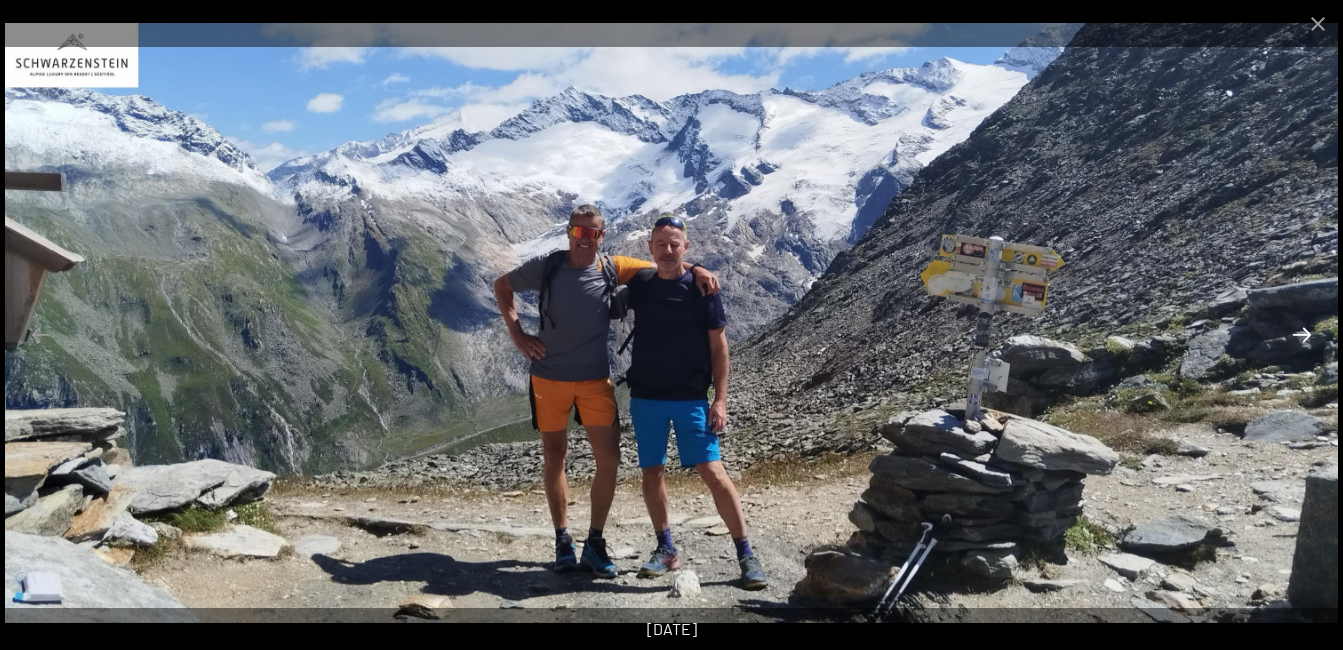 click at bounding box center (1302, 334) 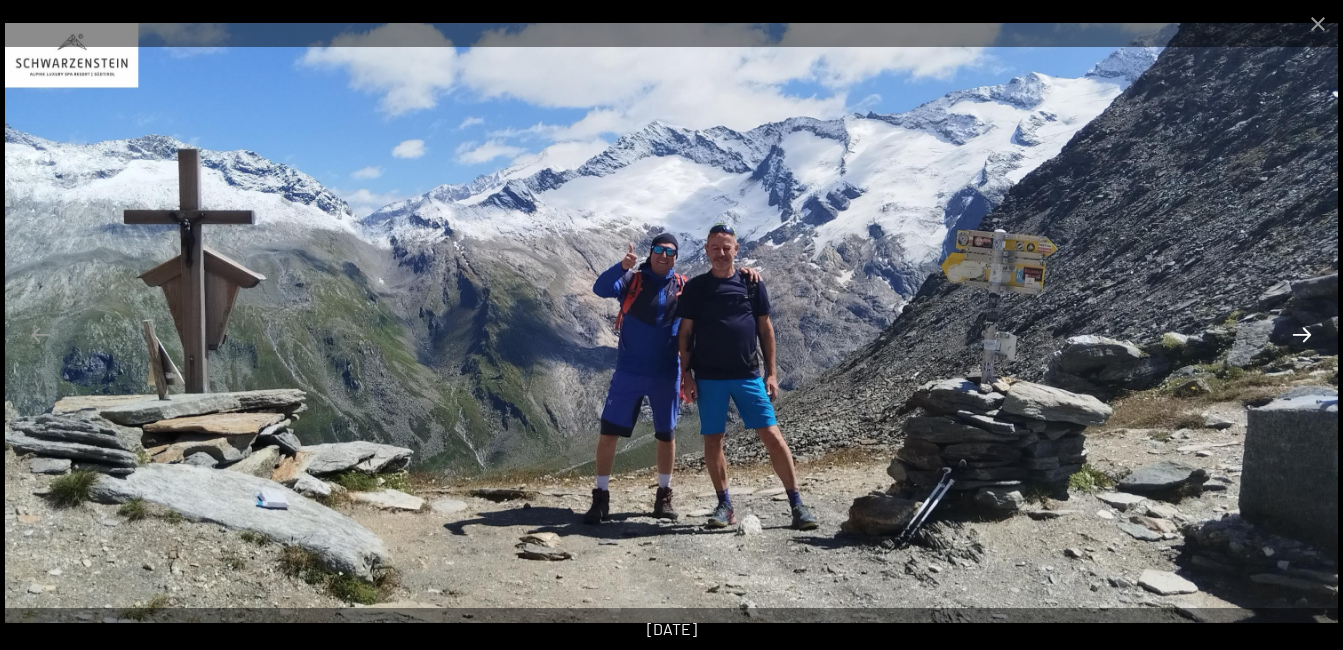 click at bounding box center (1302, 334) 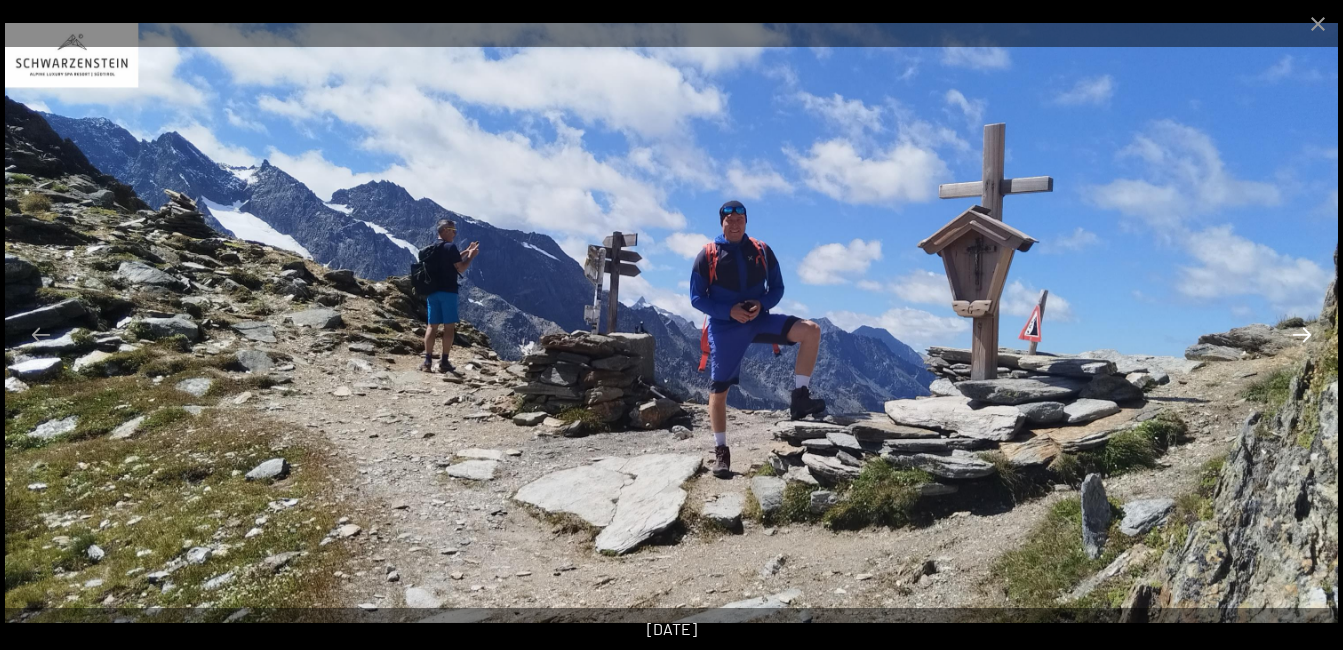 click at bounding box center [1302, 334] 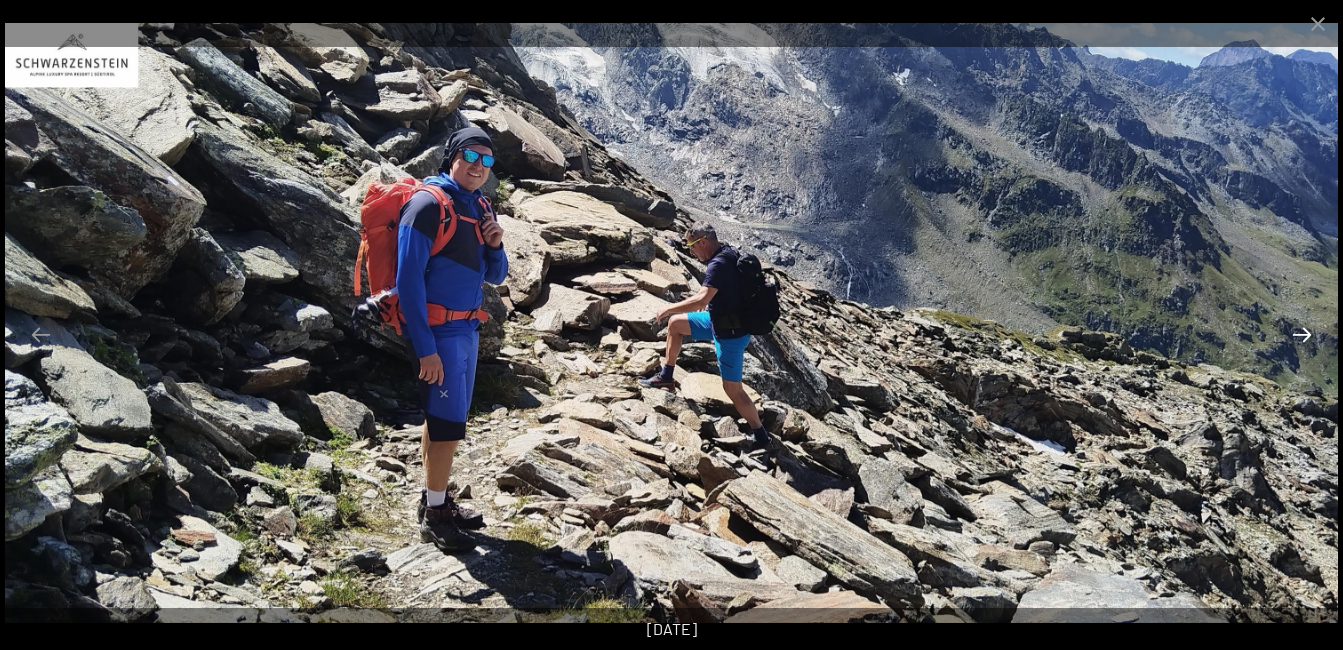 click at bounding box center (1302, 334) 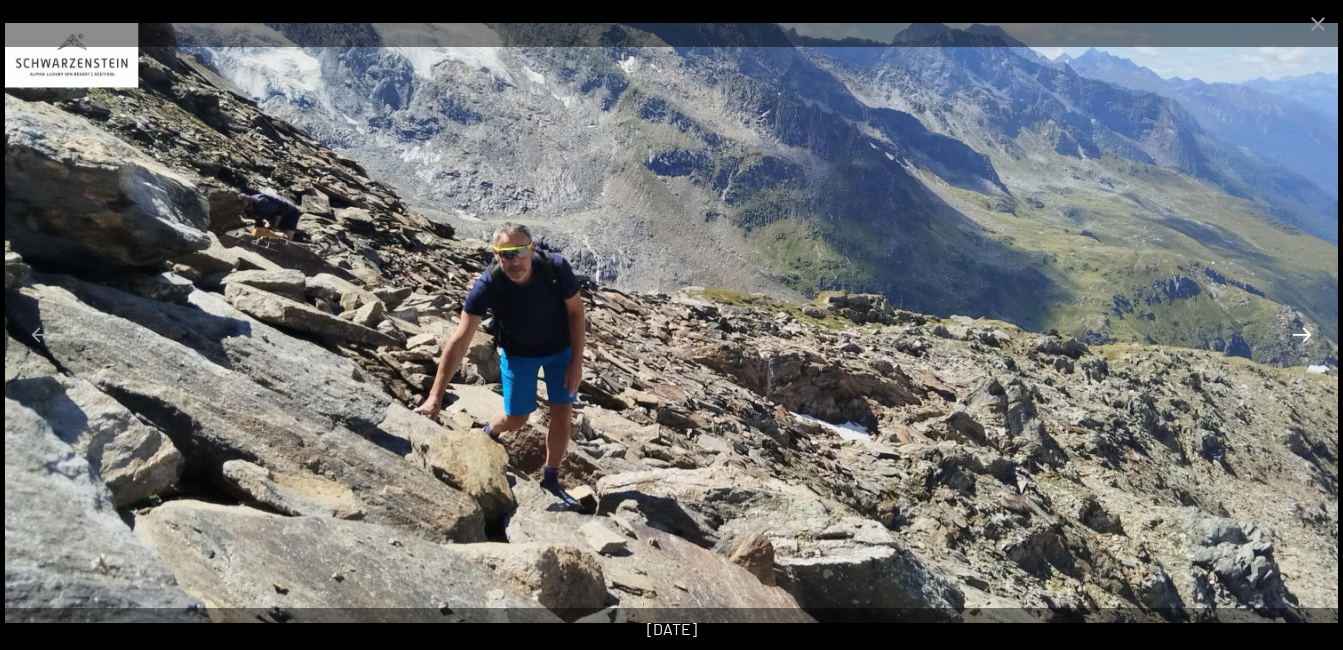 click at bounding box center [1302, 334] 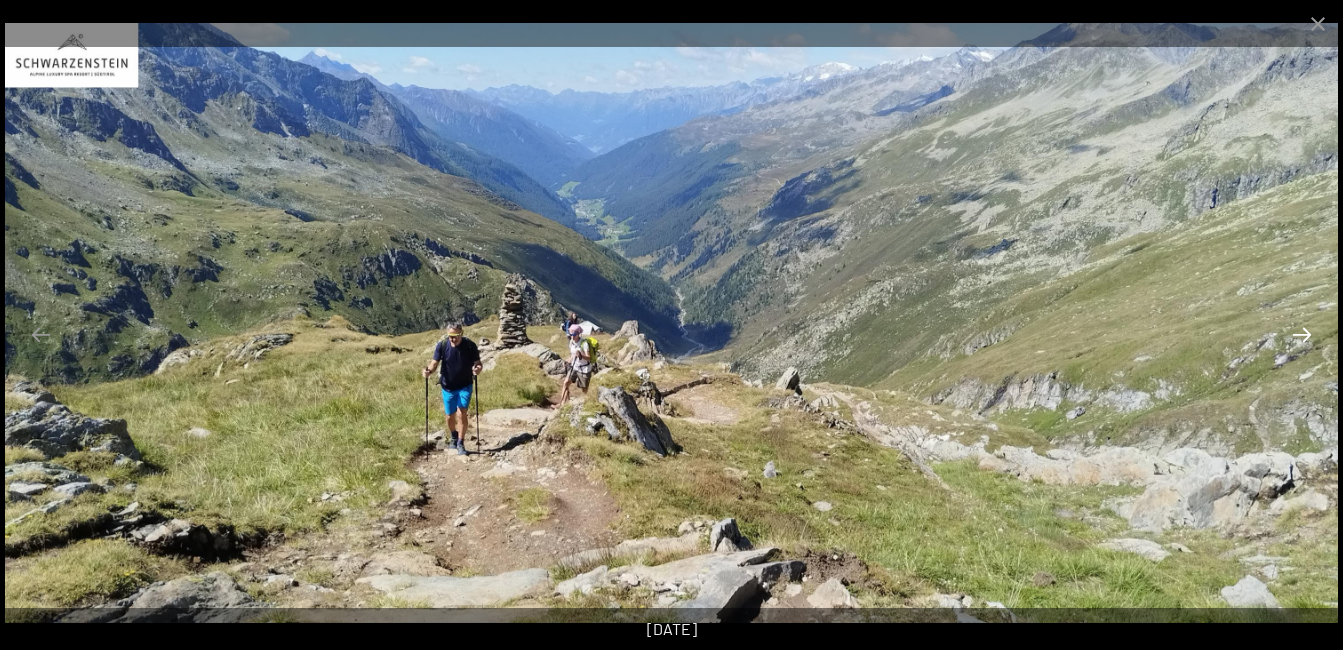click at bounding box center (1302, 334) 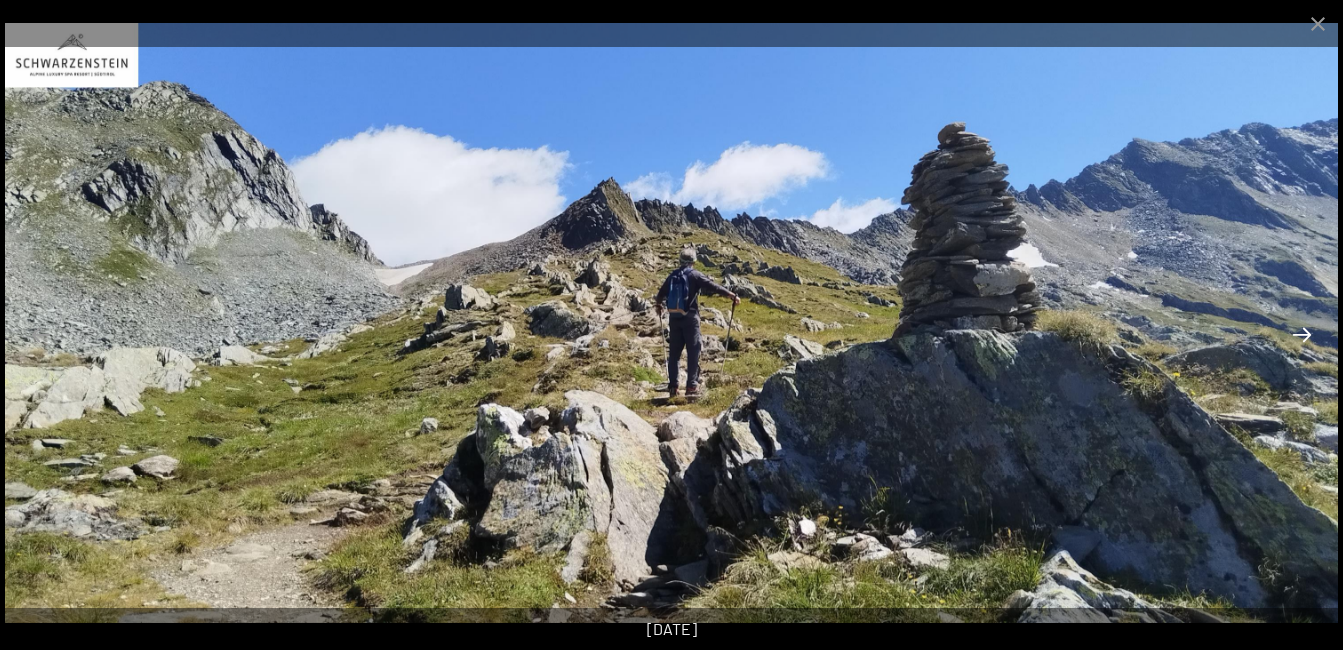 click at bounding box center (1302, 334) 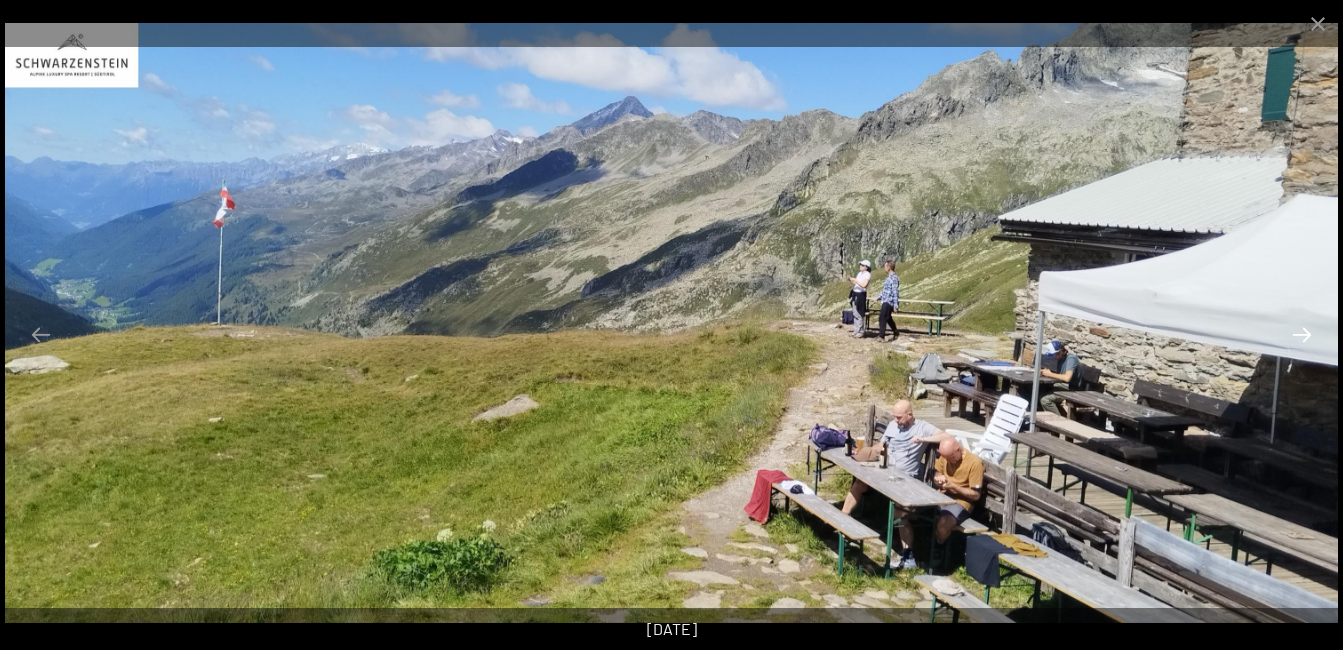 click at bounding box center [1302, 334] 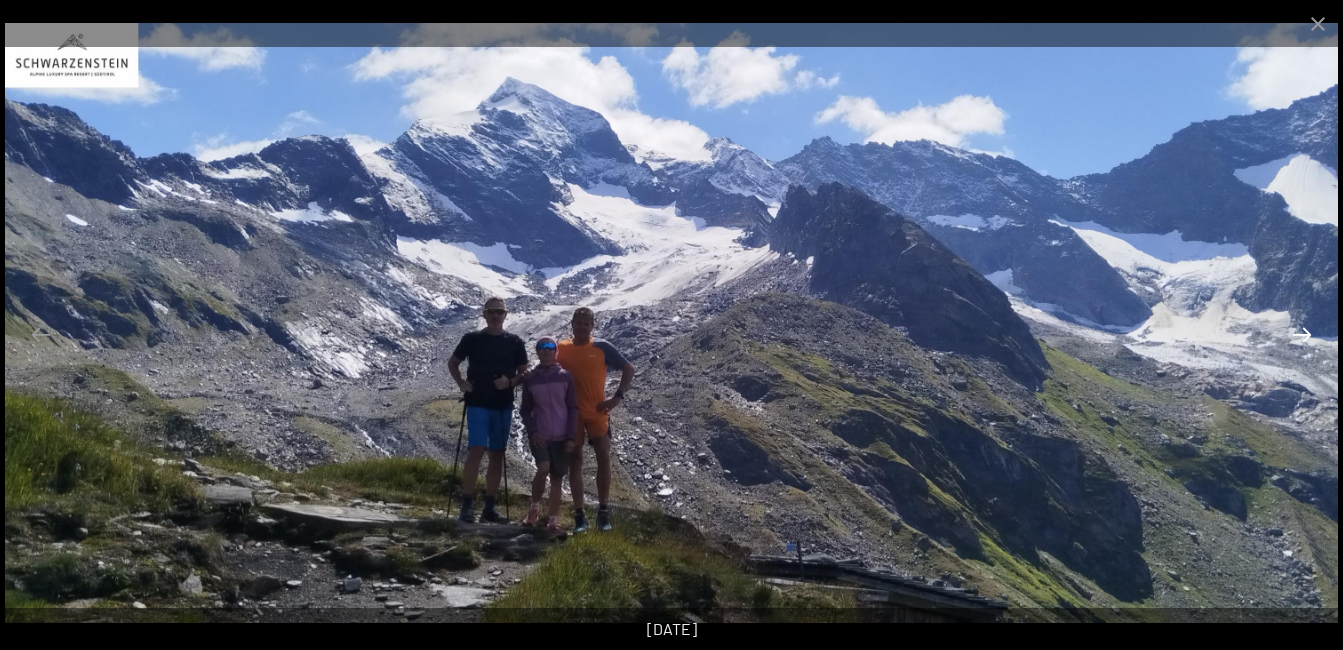 click at bounding box center [1302, 334] 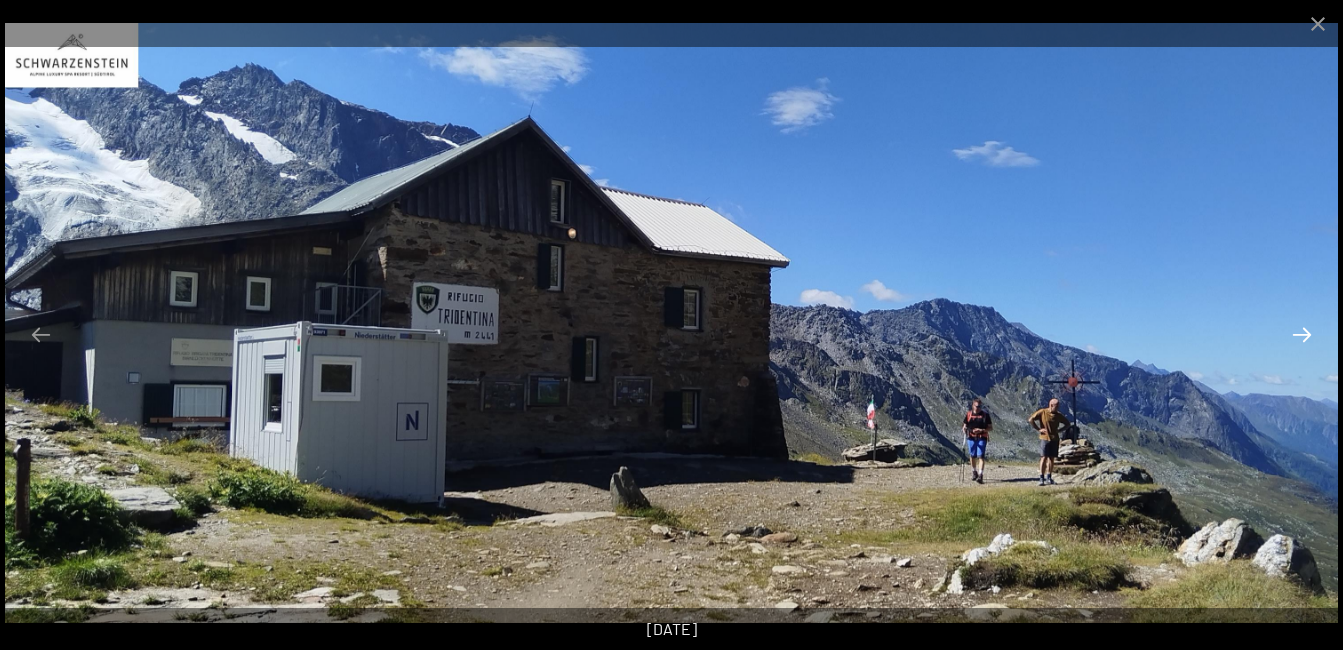 click at bounding box center (1302, 334) 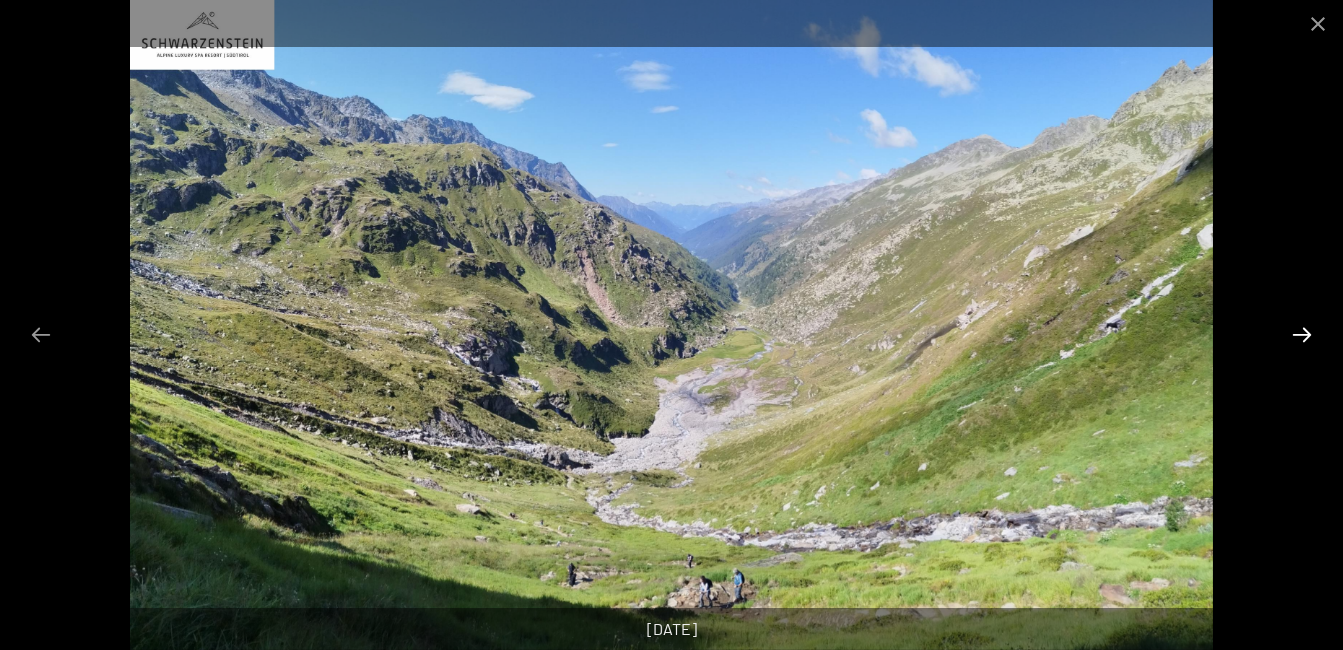 click at bounding box center [1302, 334] 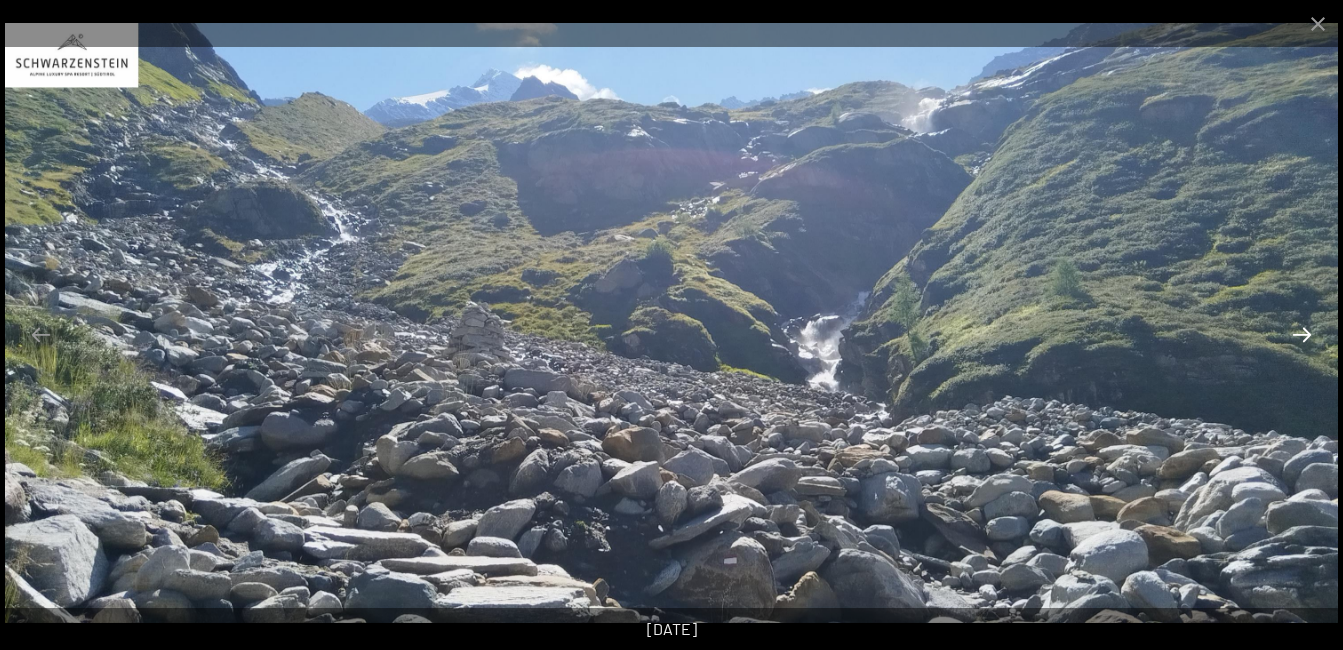 click at bounding box center [1302, 334] 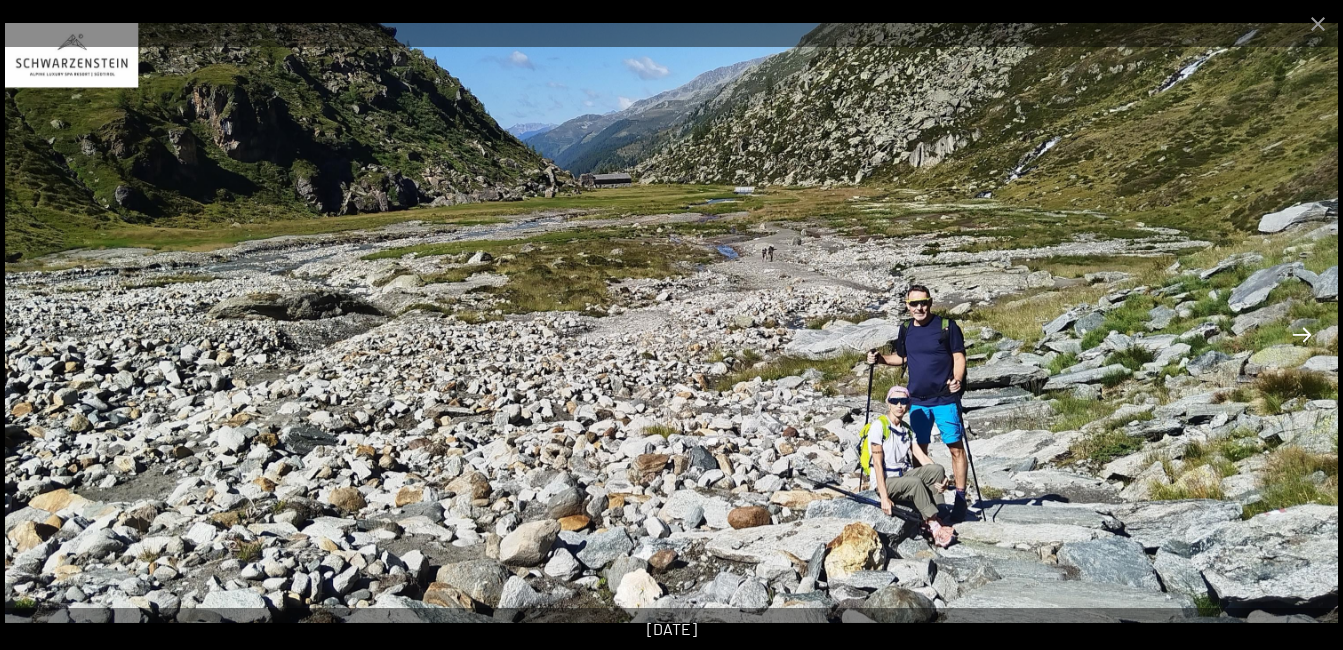 click at bounding box center [1302, 334] 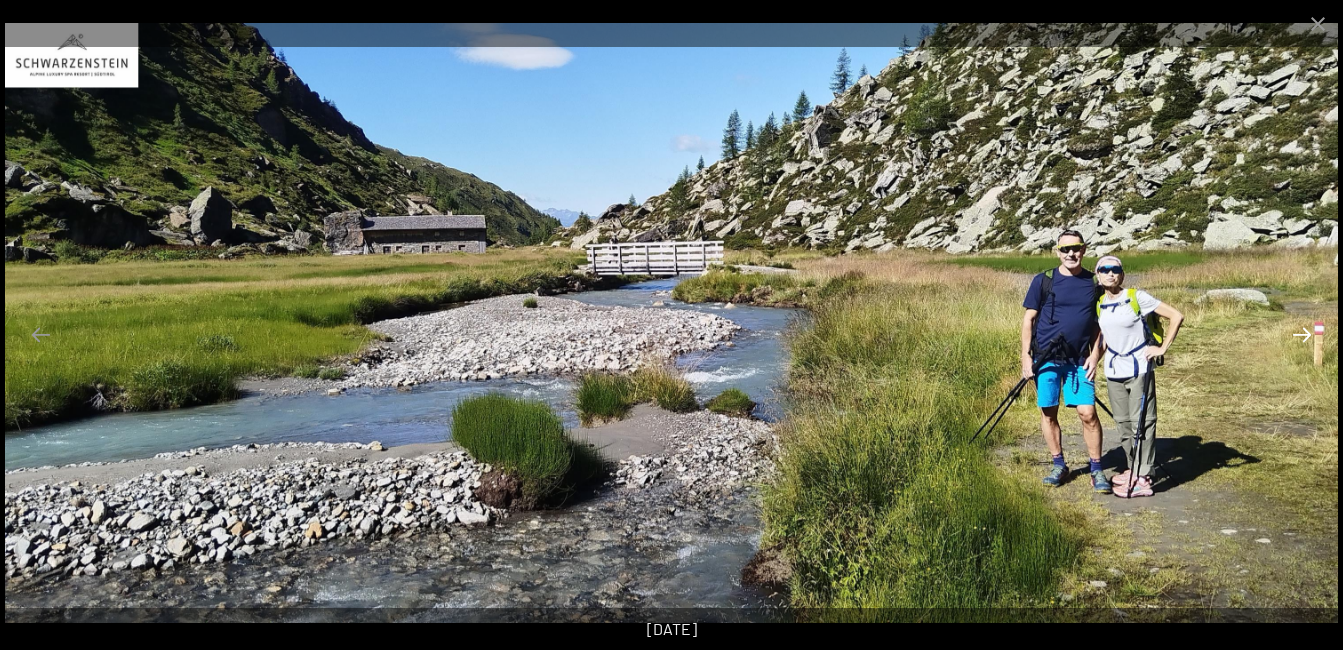 click at bounding box center [1302, 334] 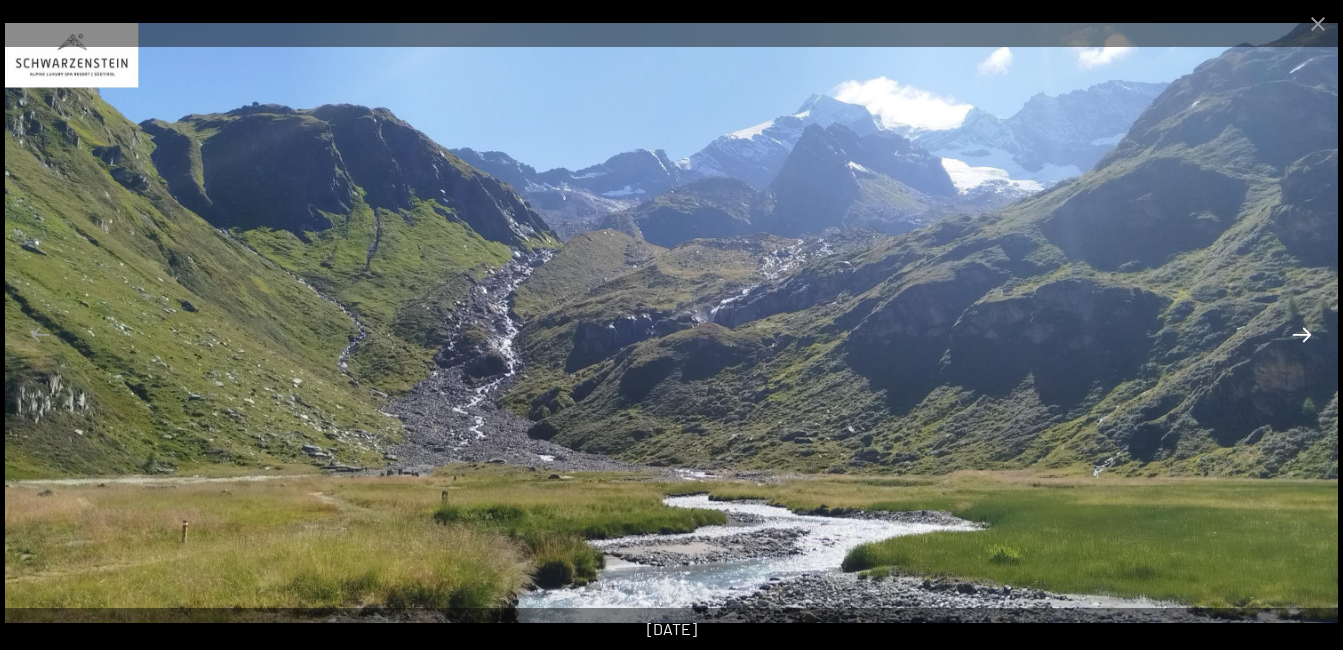 click at bounding box center [1302, 334] 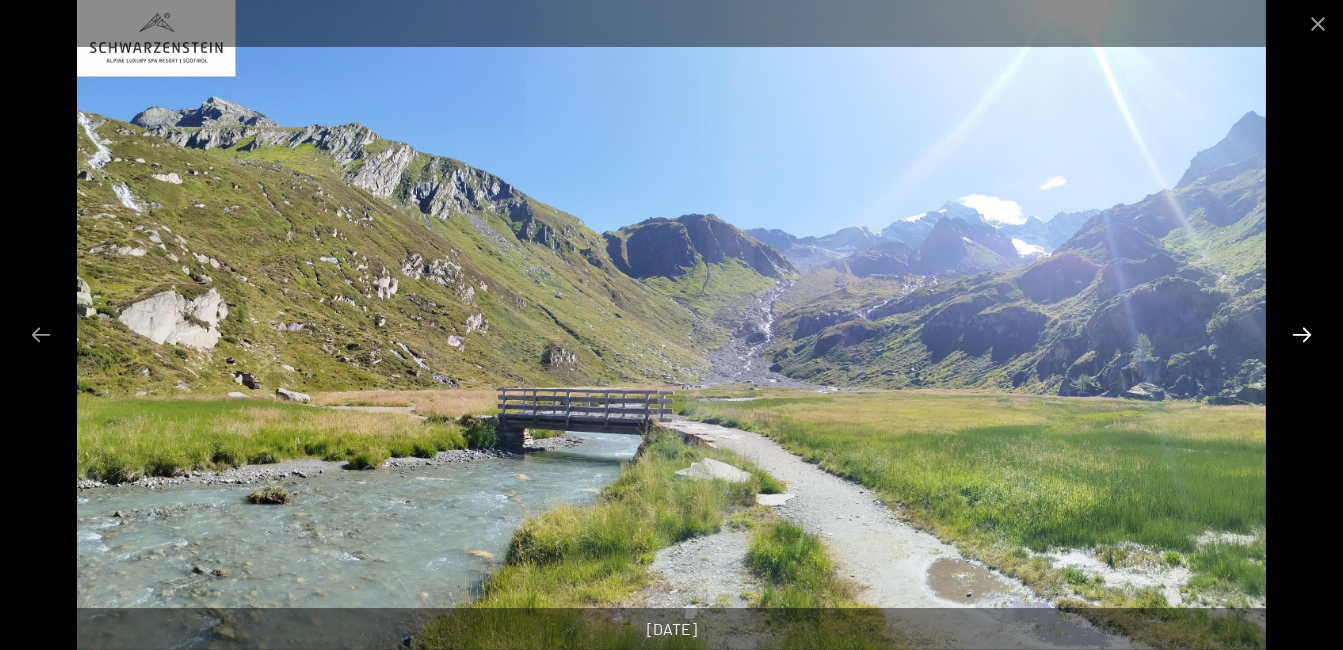 click at bounding box center (1302, 334) 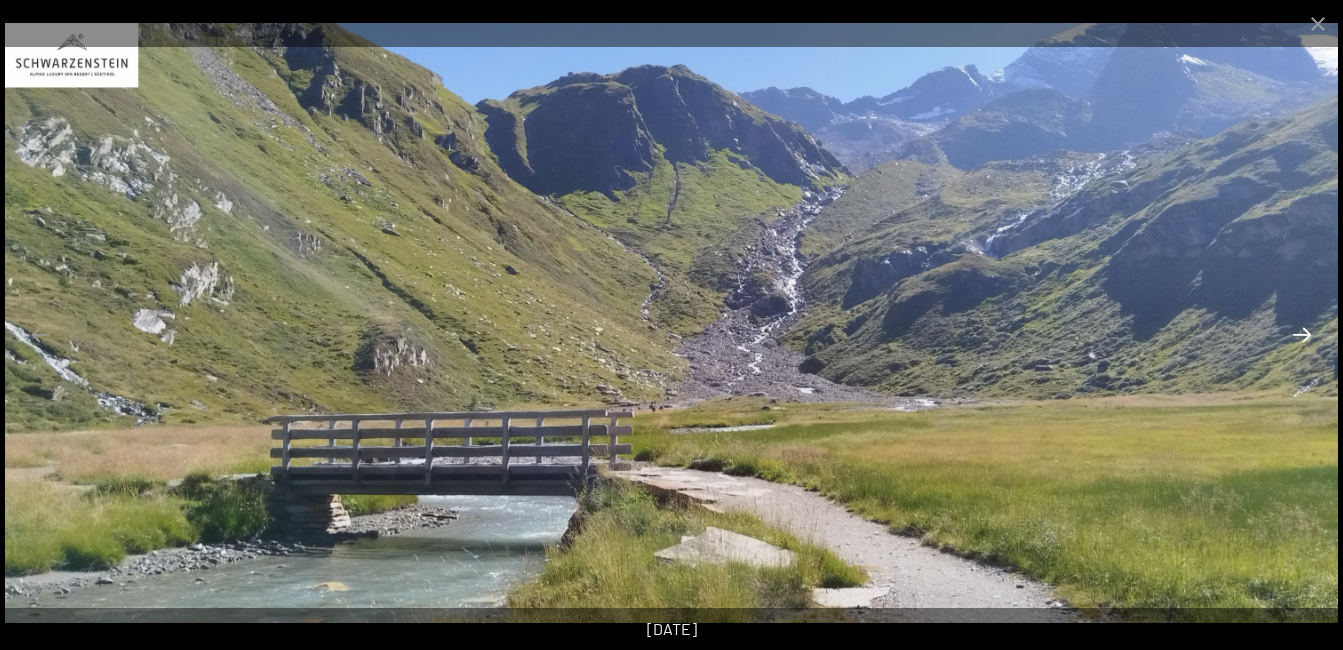 click at bounding box center (1302, 334) 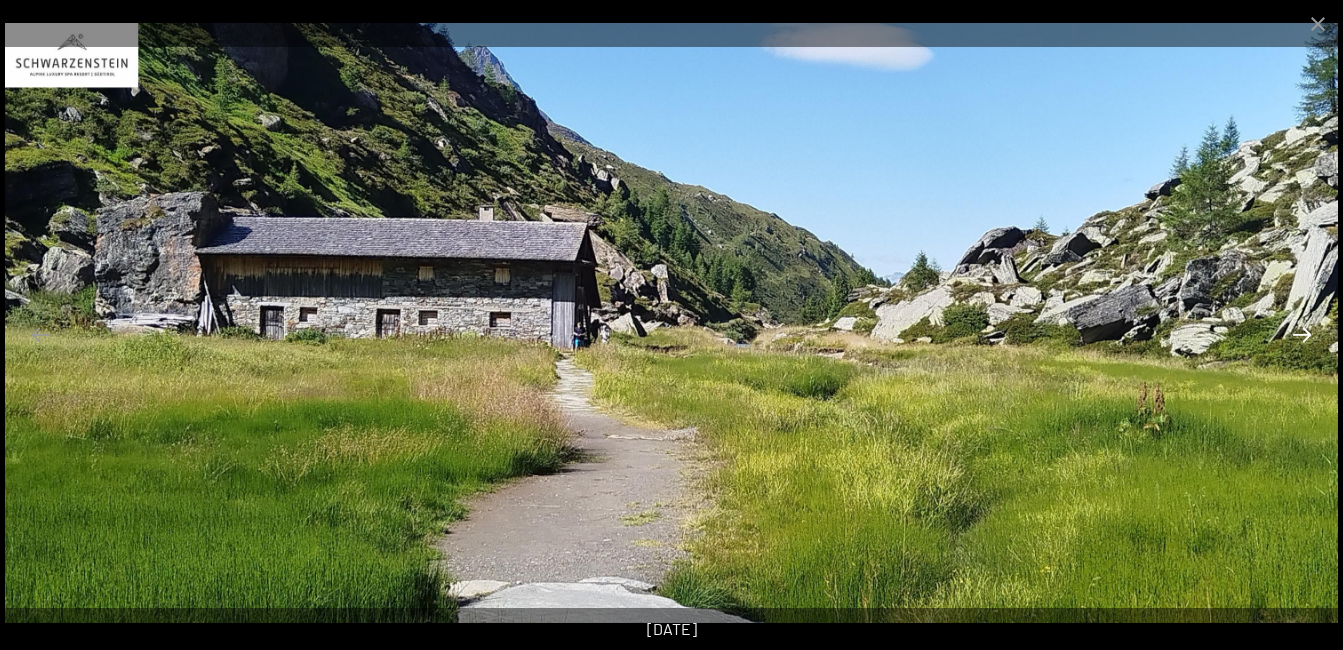 click at bounding box center (1302, 334) 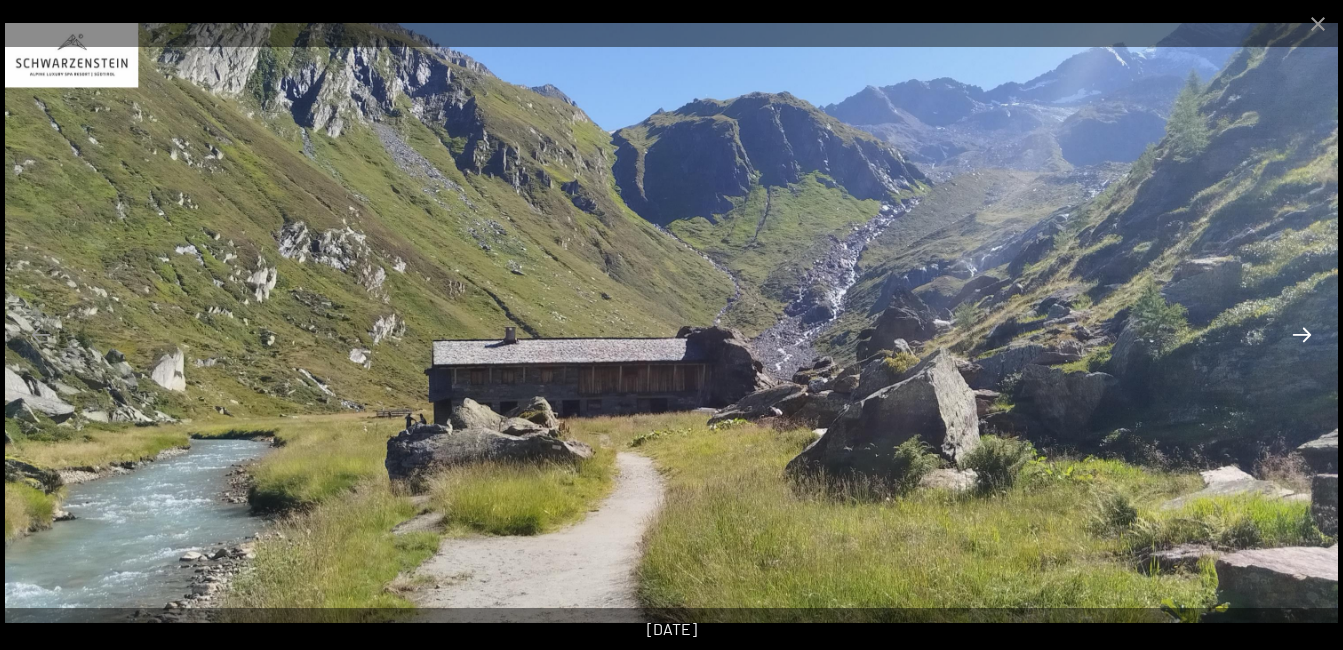 click at bounding box center [1302, 334] 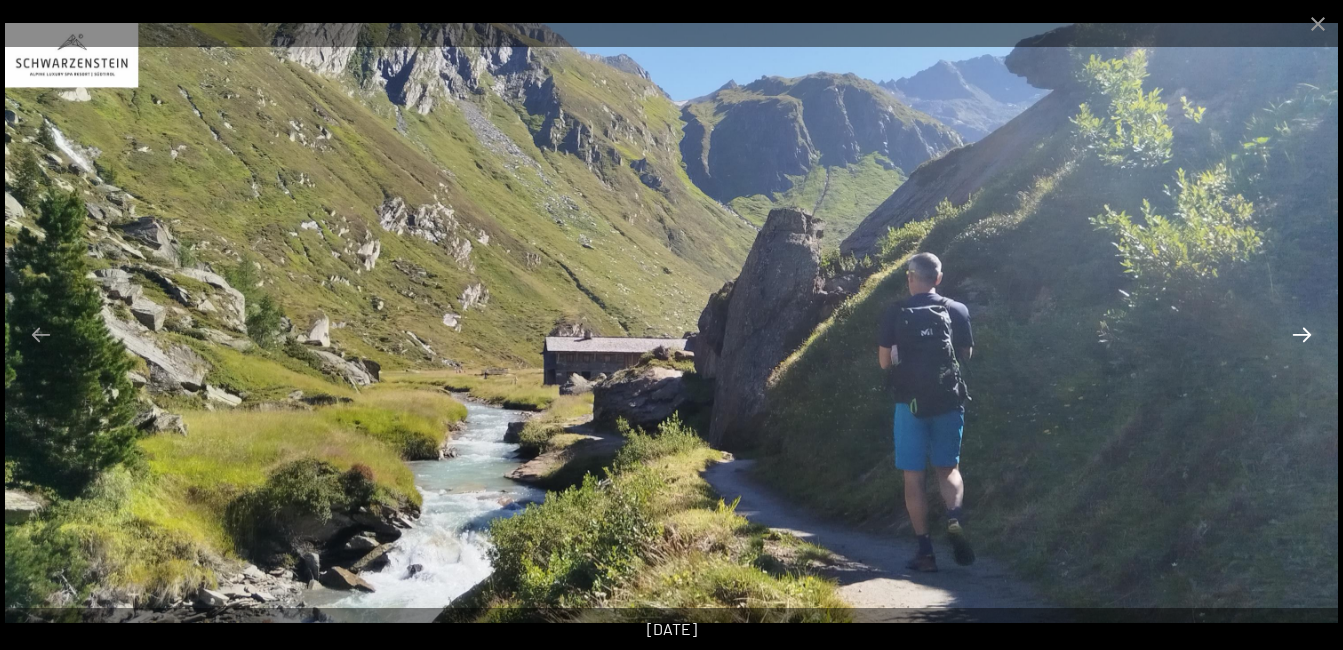 click at bounding box center (1302, 334) 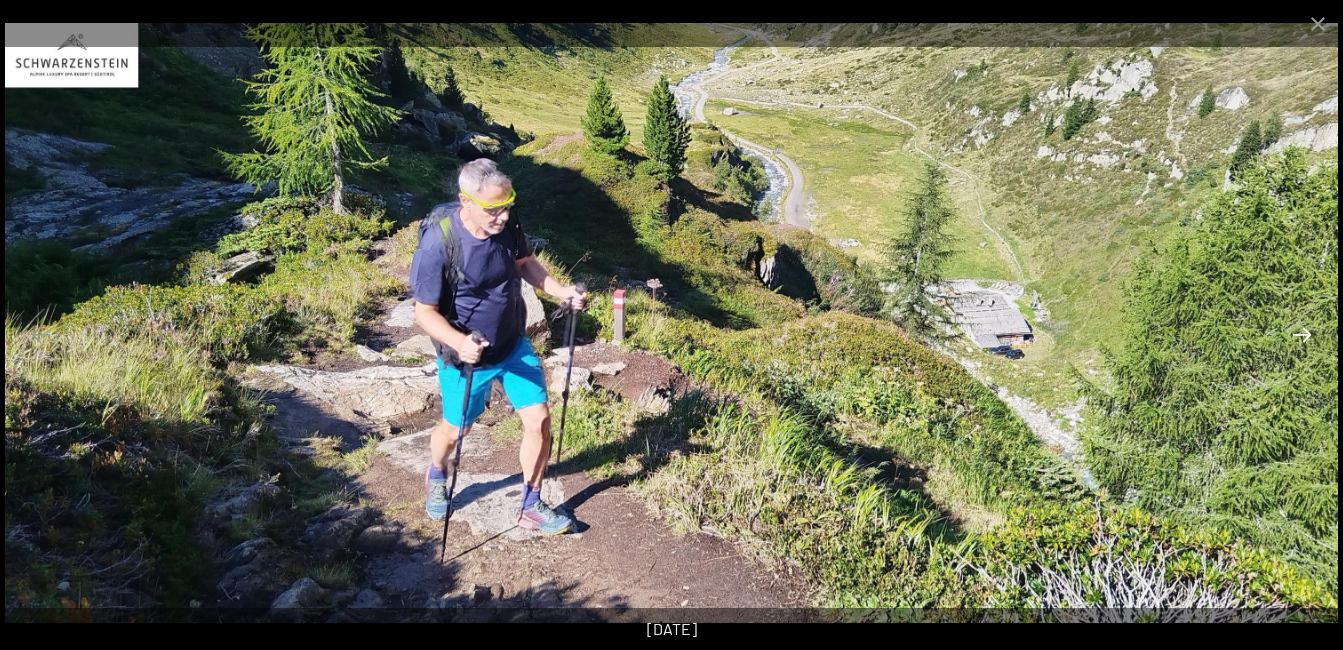 click at bounding box center [1302, 334] 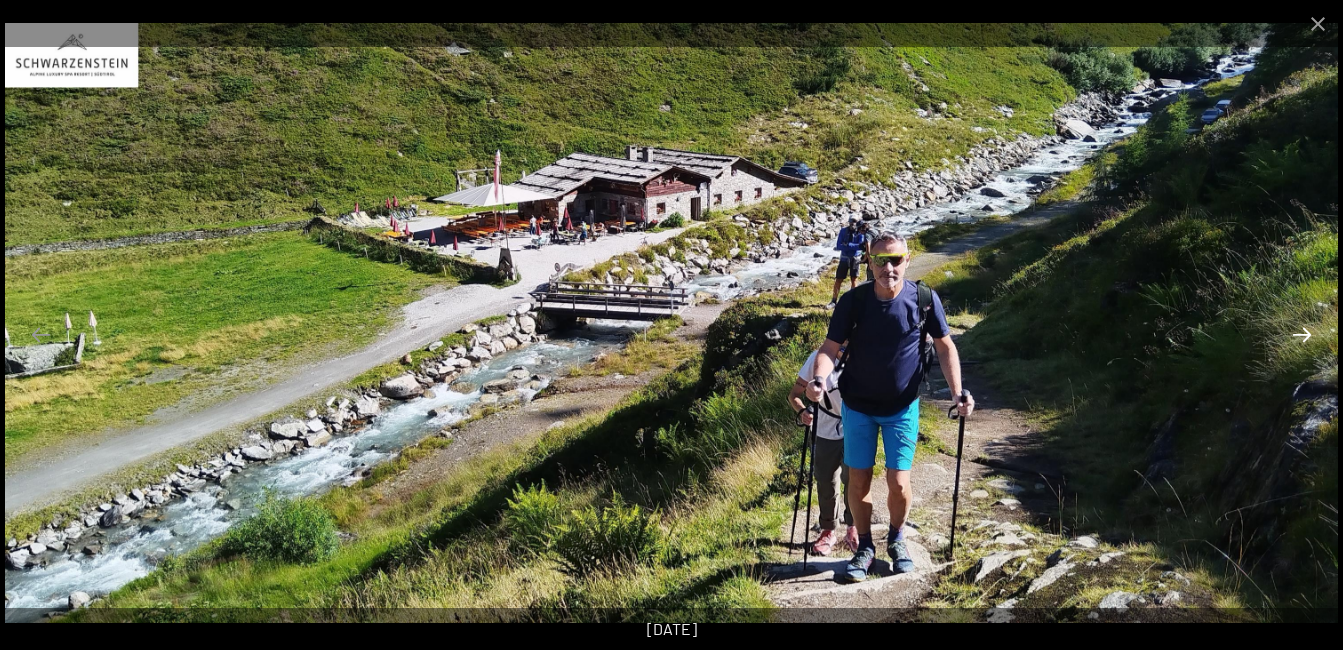 click at bounding box center (1302, 334) 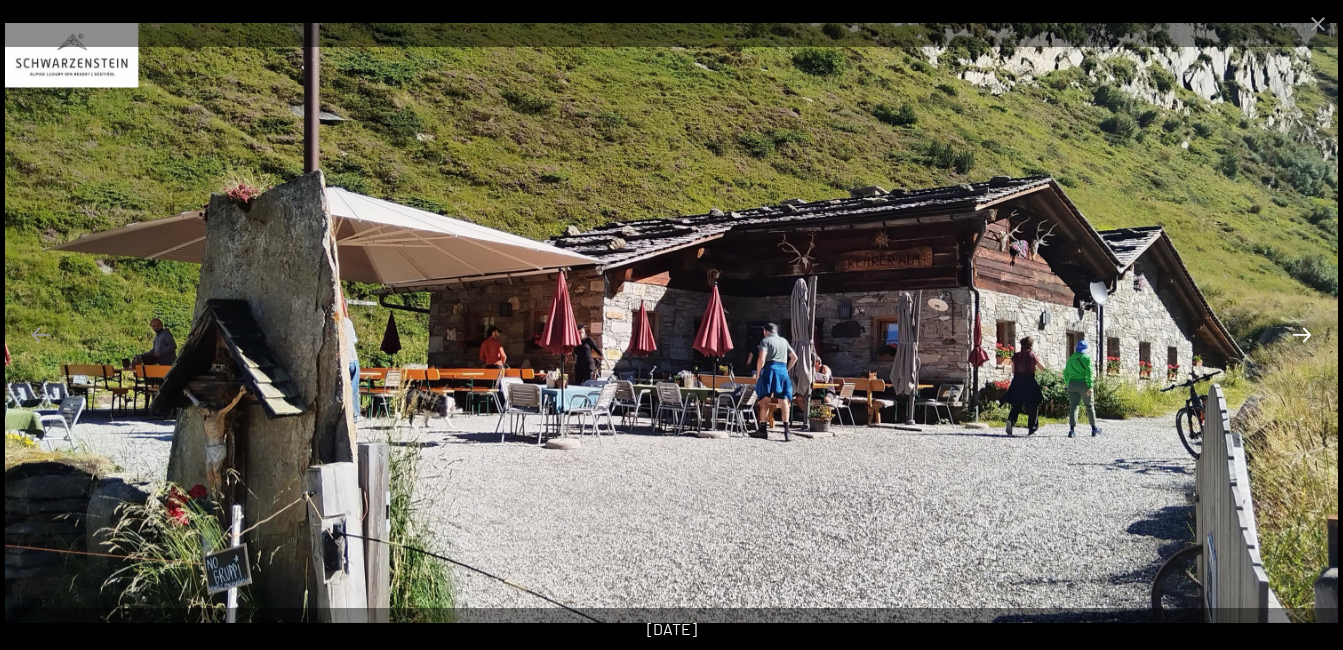 click at bounding box center [1302, 334] 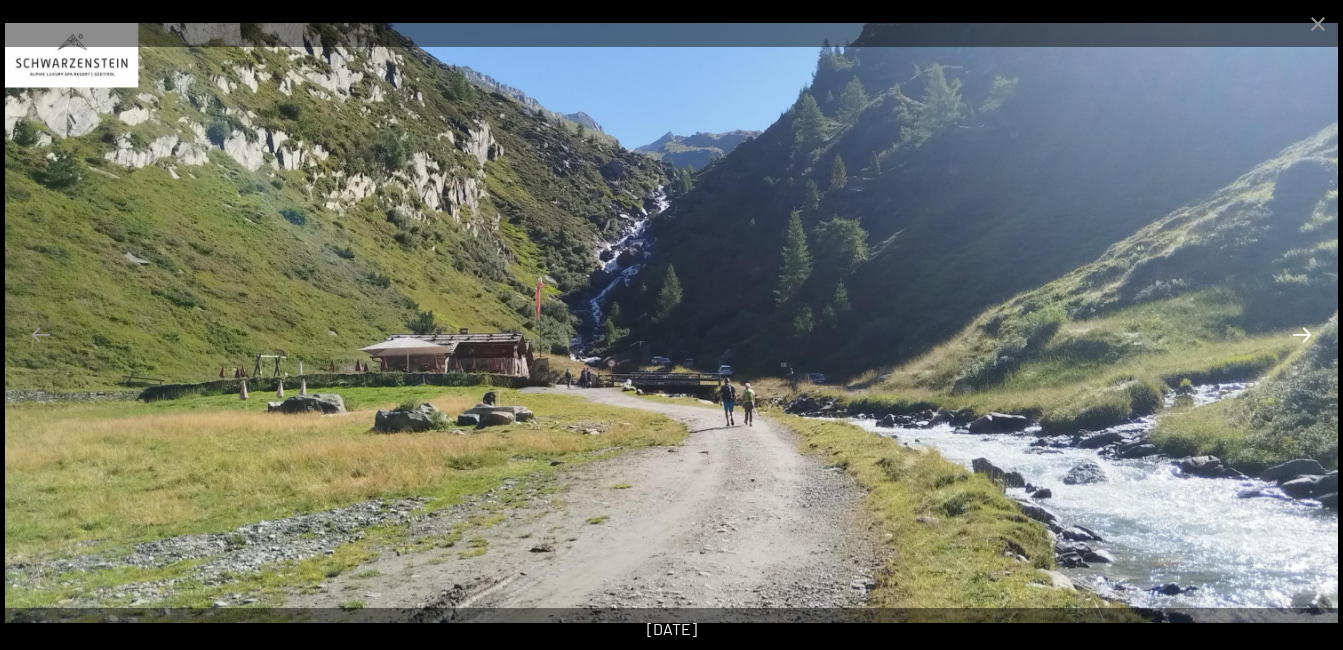 click at bounding box center [1302, 334] 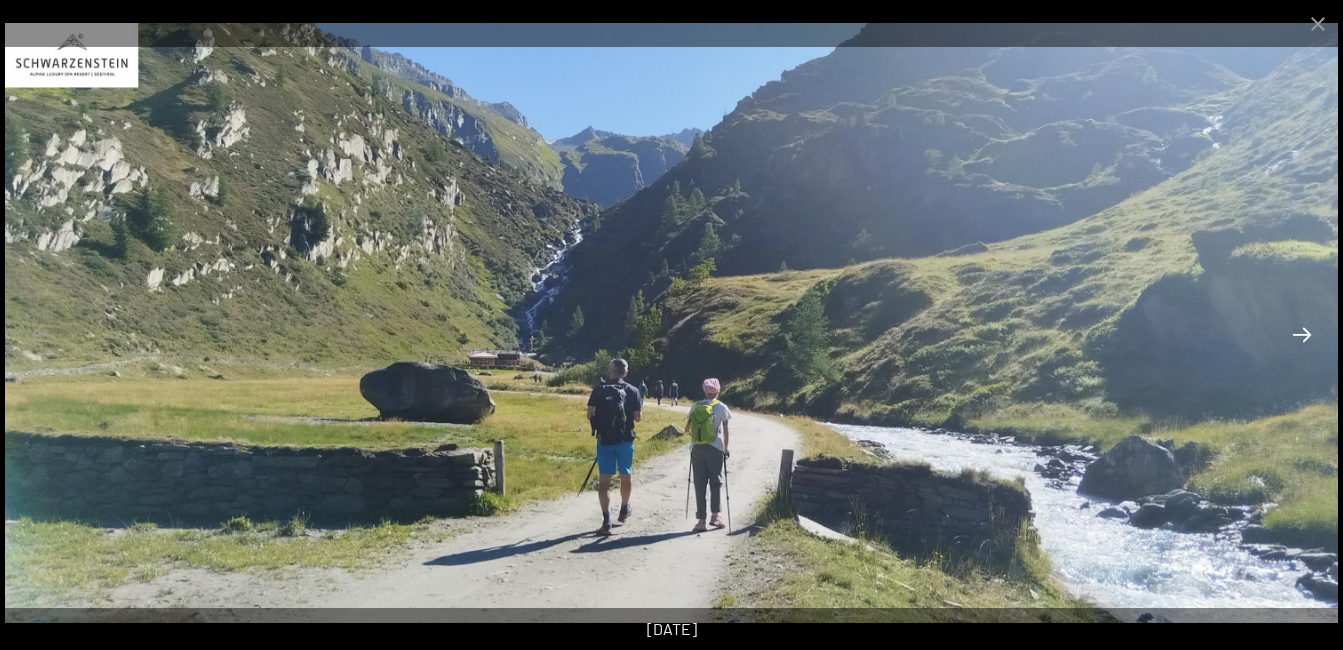click at bounding box center [1302, 334] 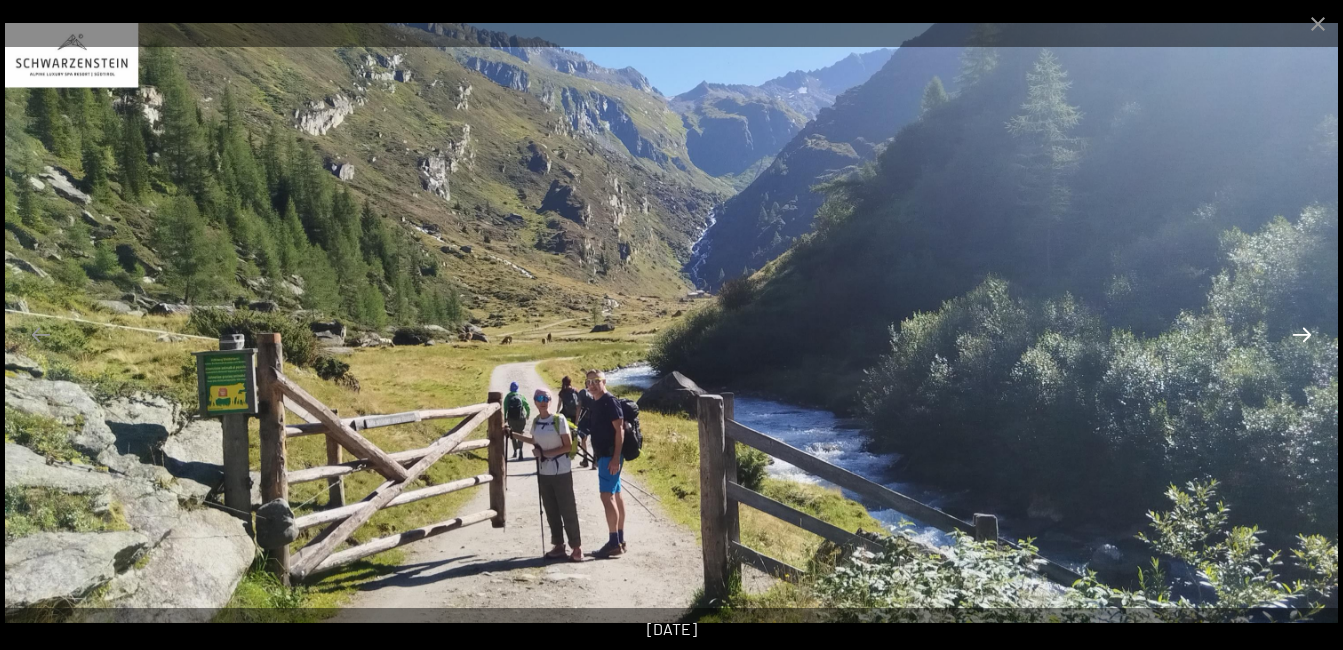 click at bounding box center [1302, 334] 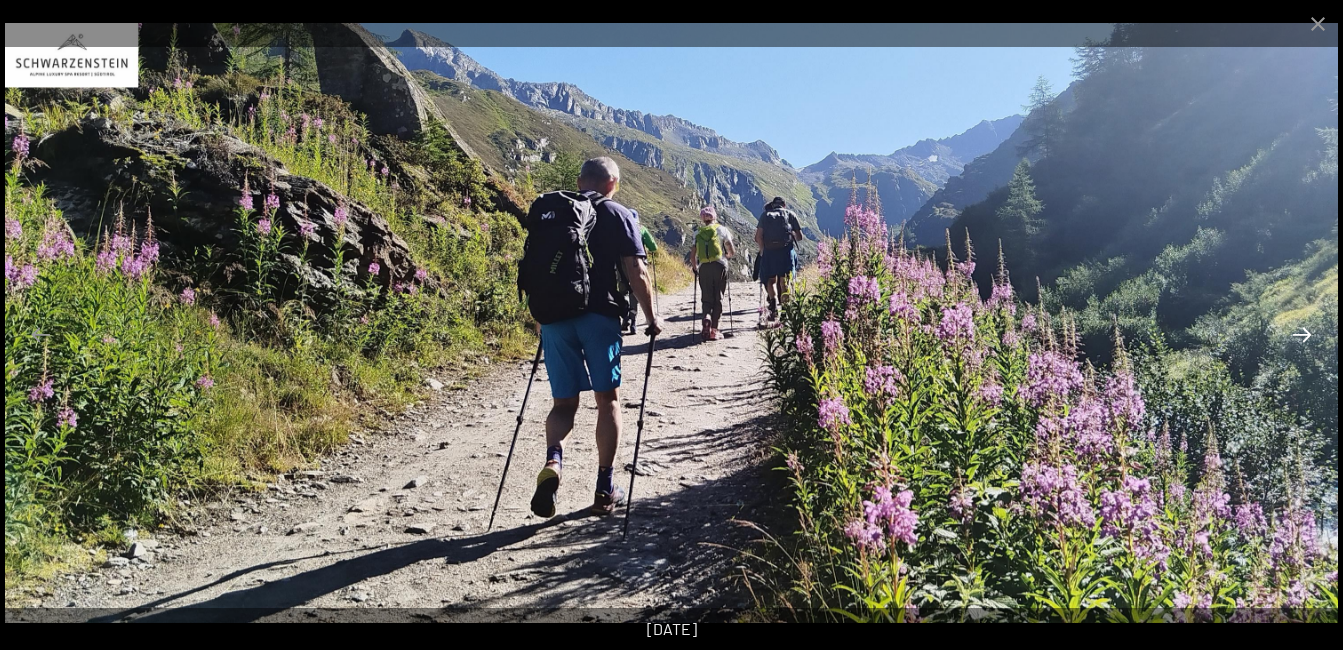 click at bounding box center [1302, 334] 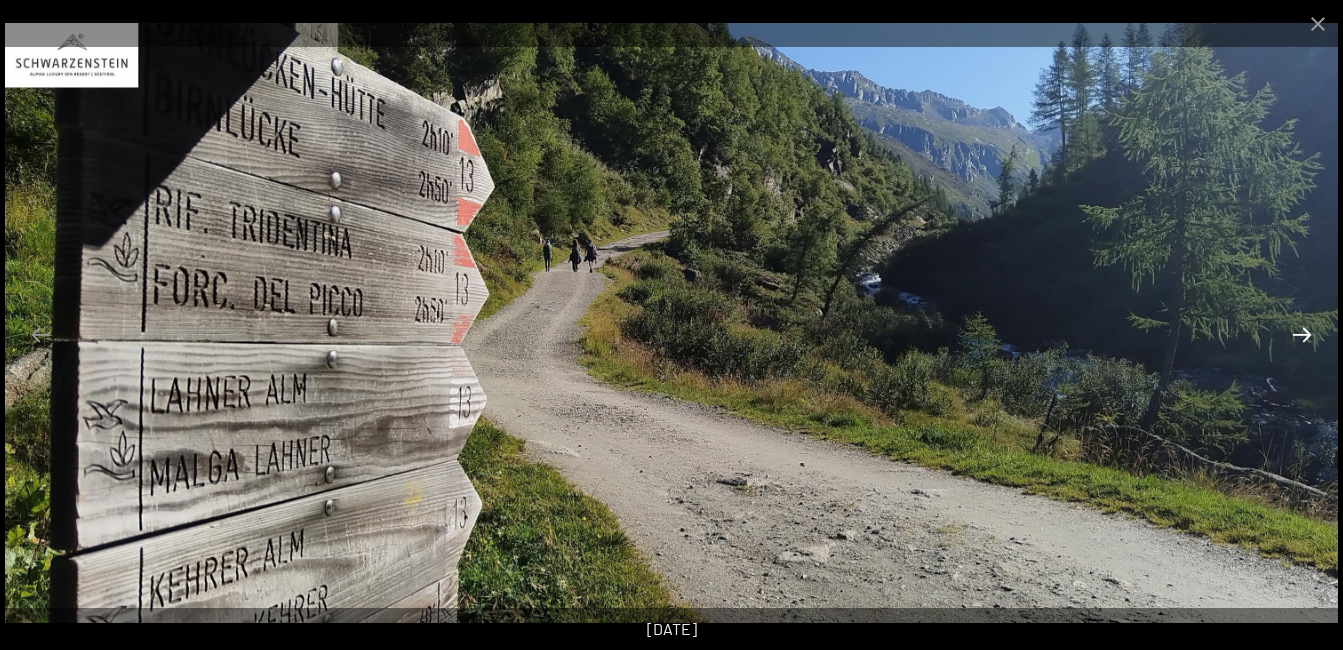 click at bounding box center [1302, 334] 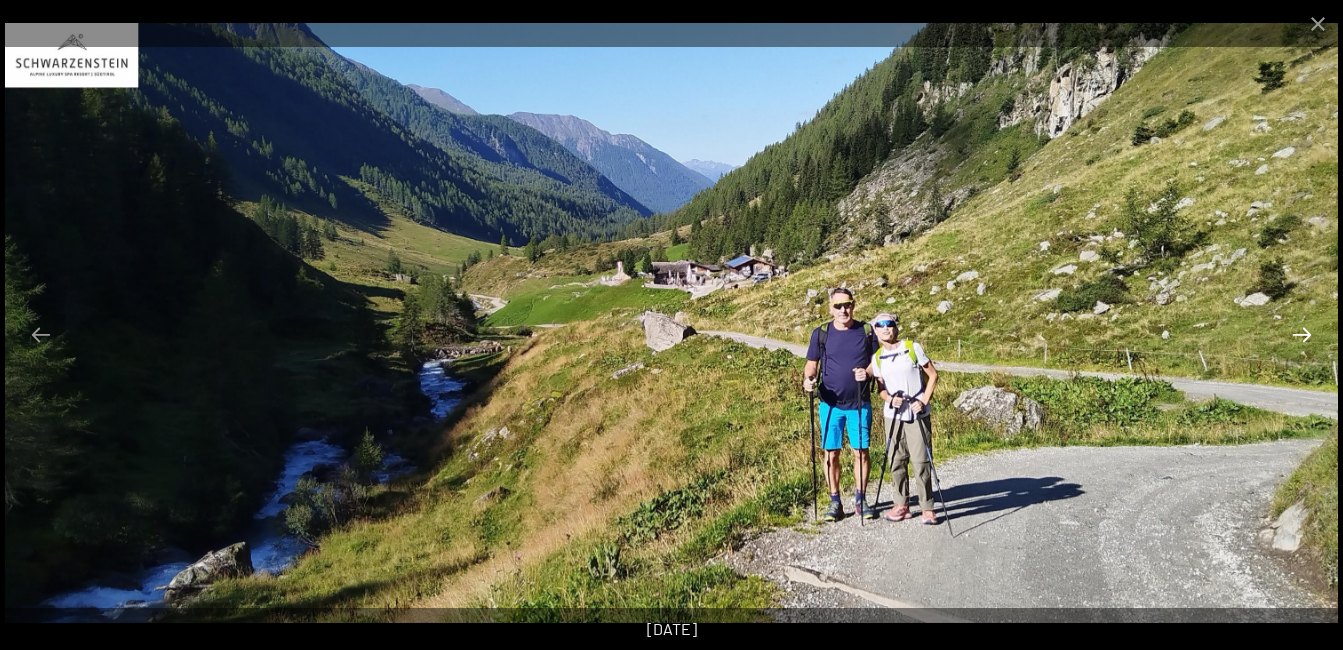 click at bounding box center [1302, 334] 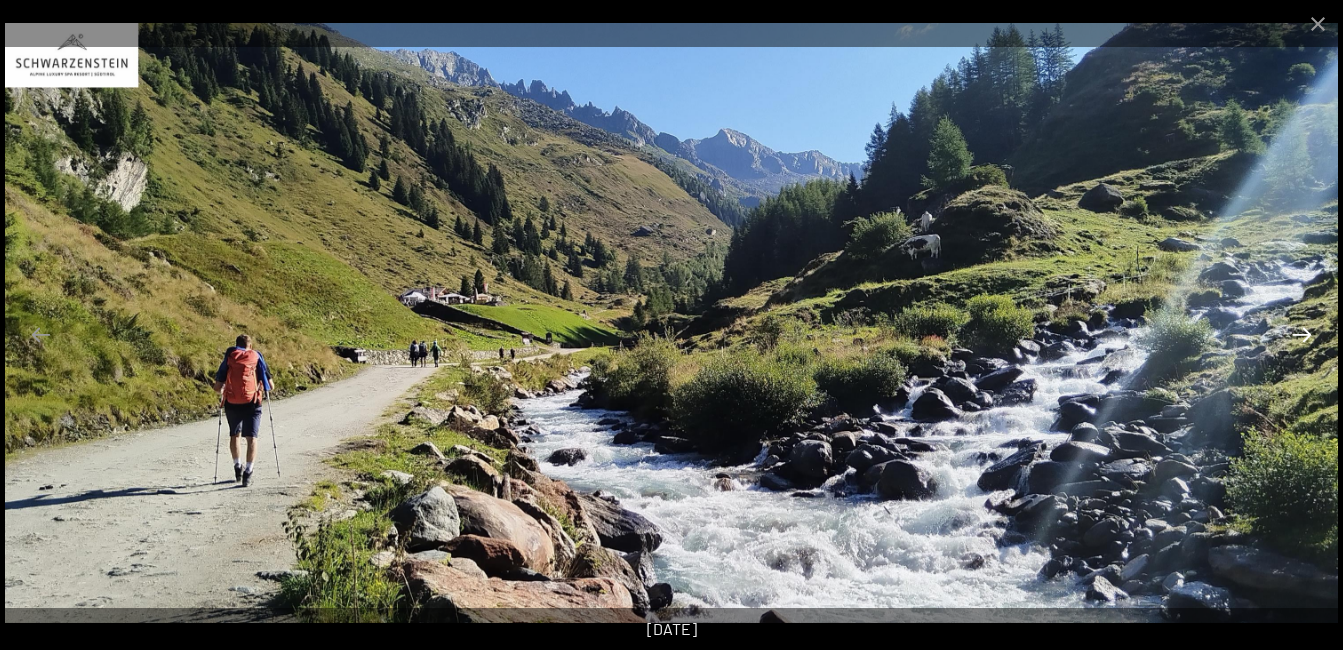 click at bounding box center (1302, 334) 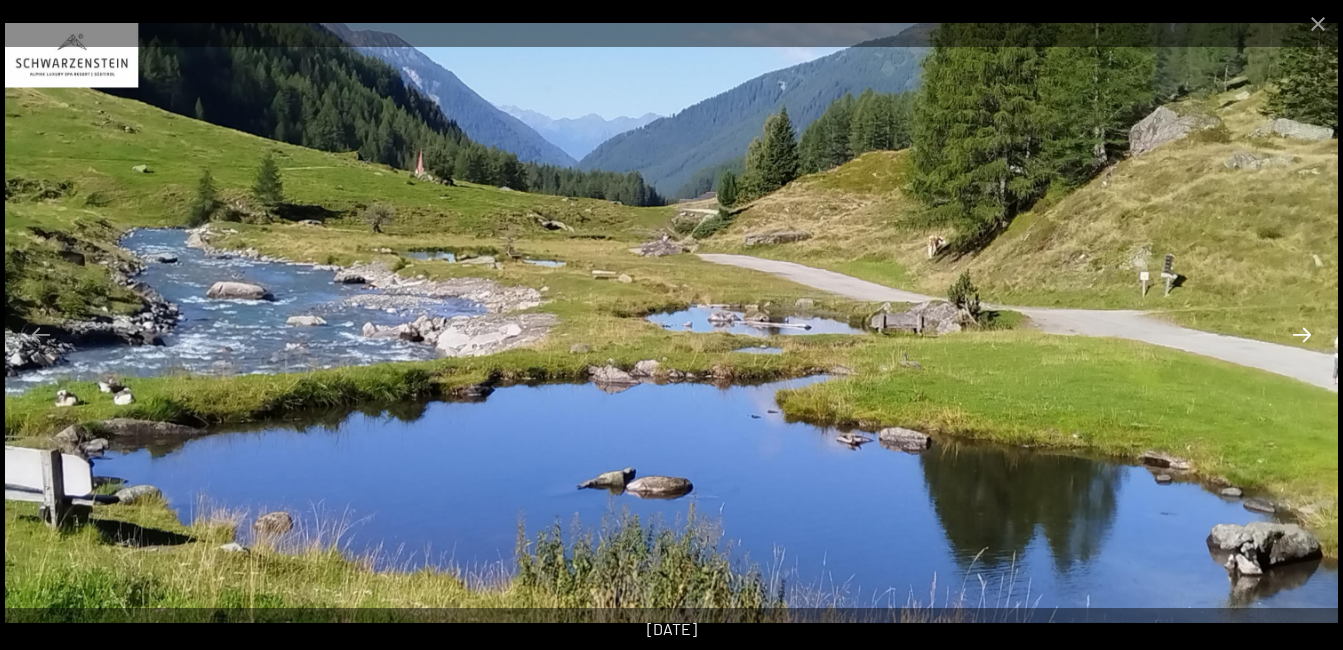 click at bounding box center (1302, 334) 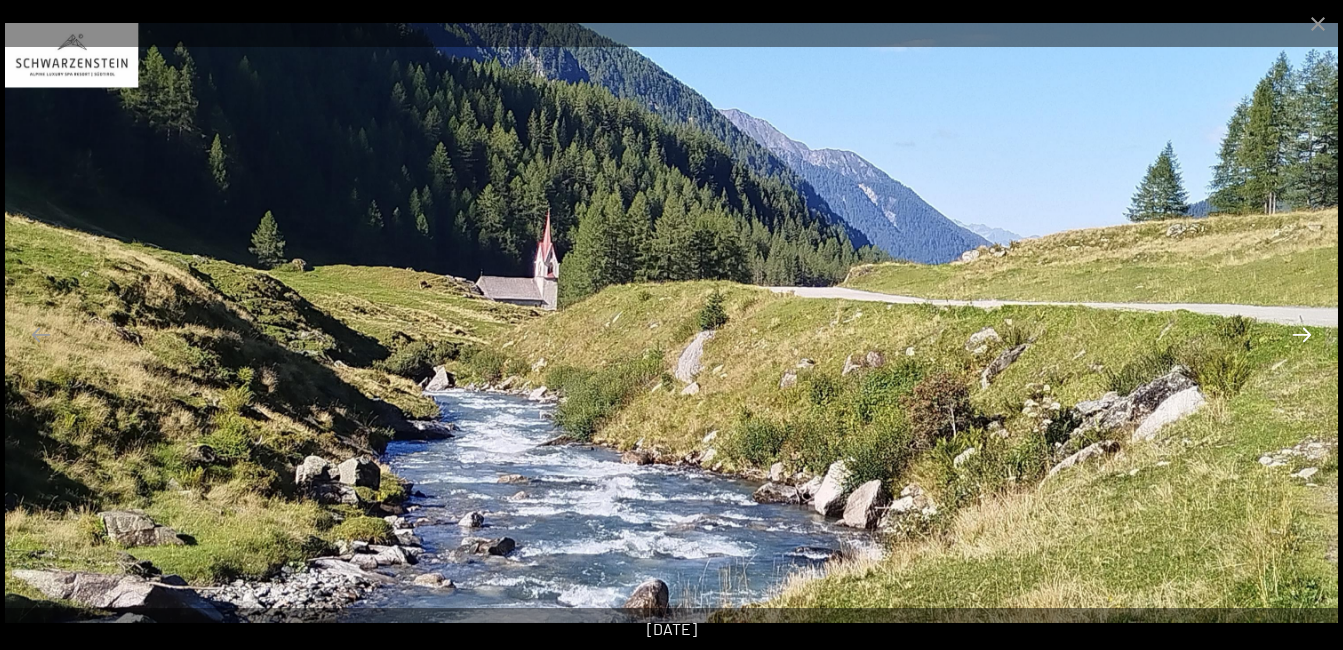 click at bounding box center (1302, 334) 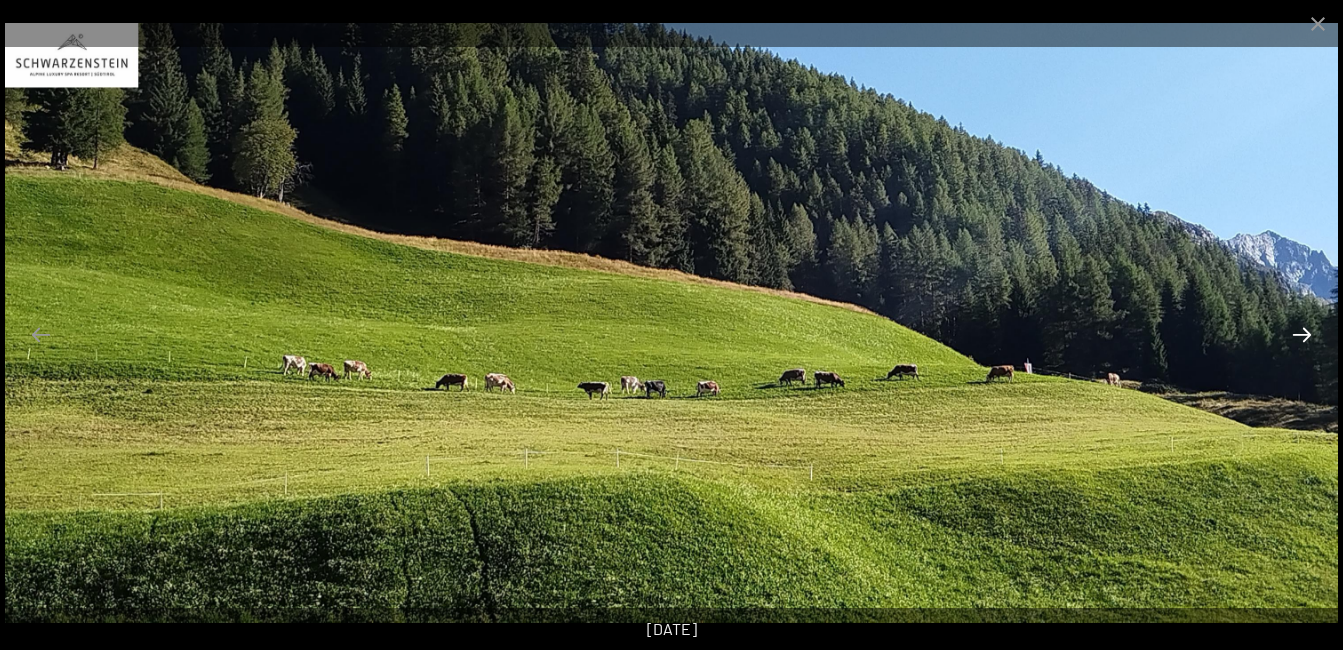 click at bounding box center (1302, 334) 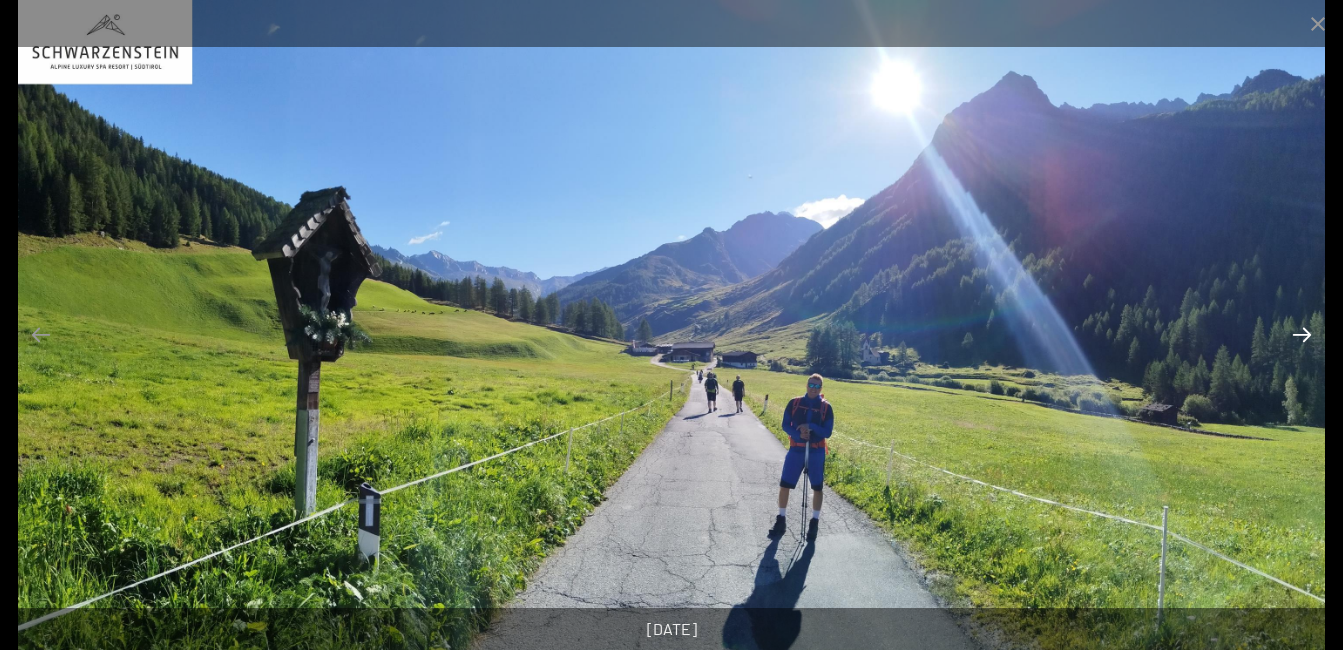 click at bounding box center (1302, 334) 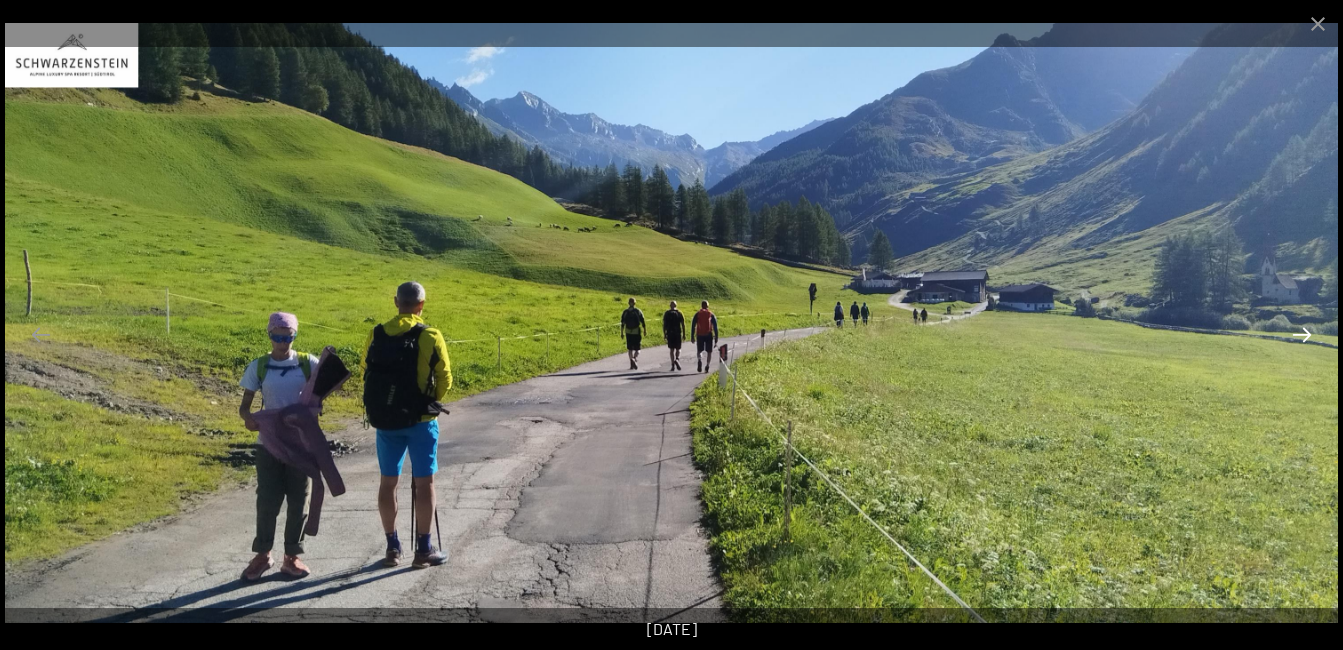 click at bounding box center (1302, 334) 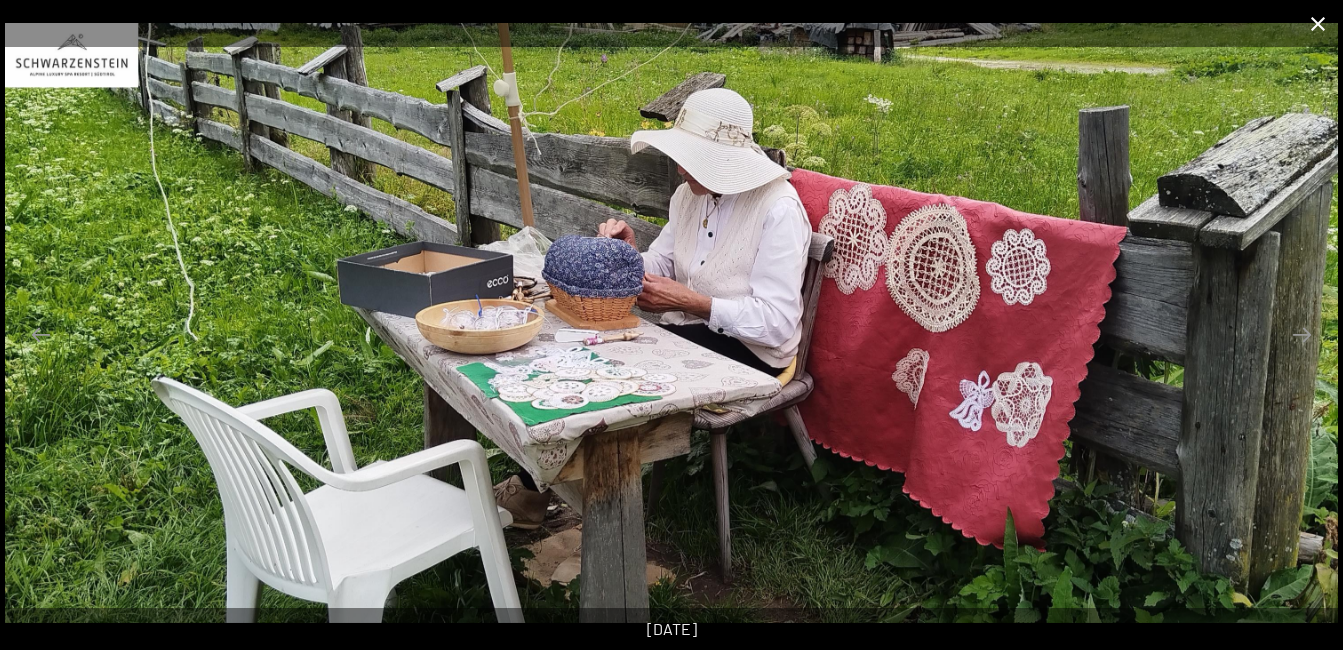 click at bounding box center (1318, 23) 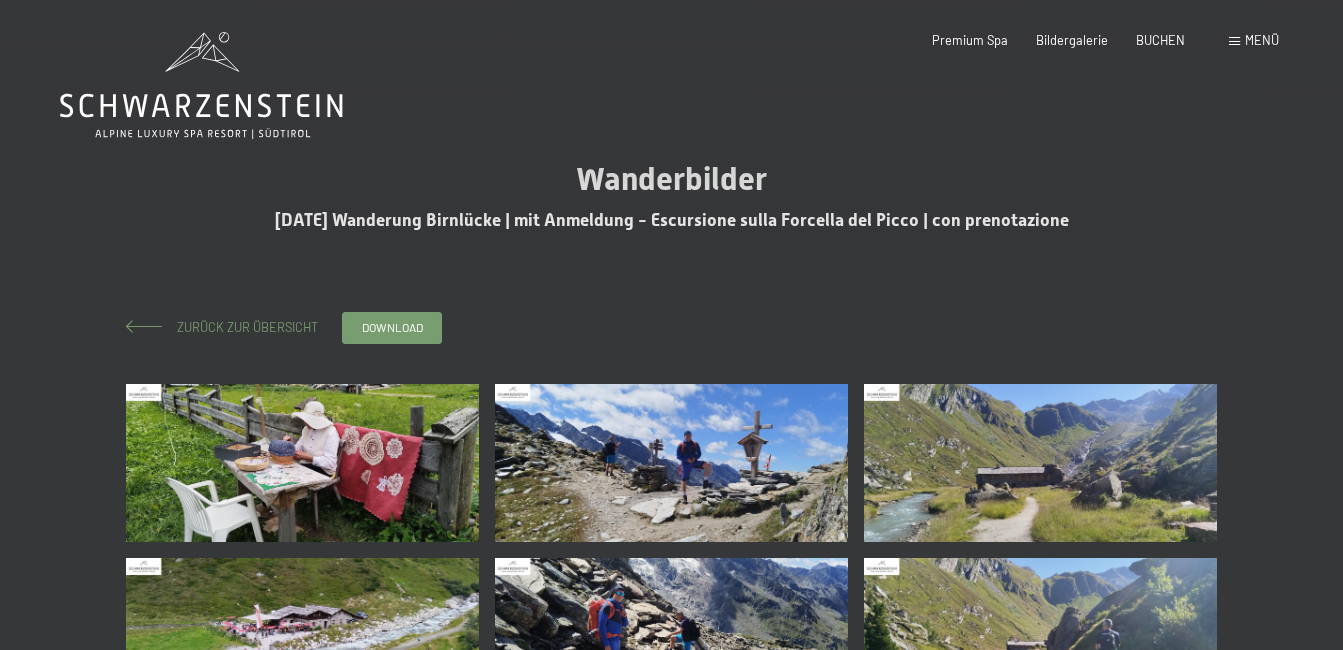 click on "Zurück zur Übersicht" at bounding box center [242, 327] 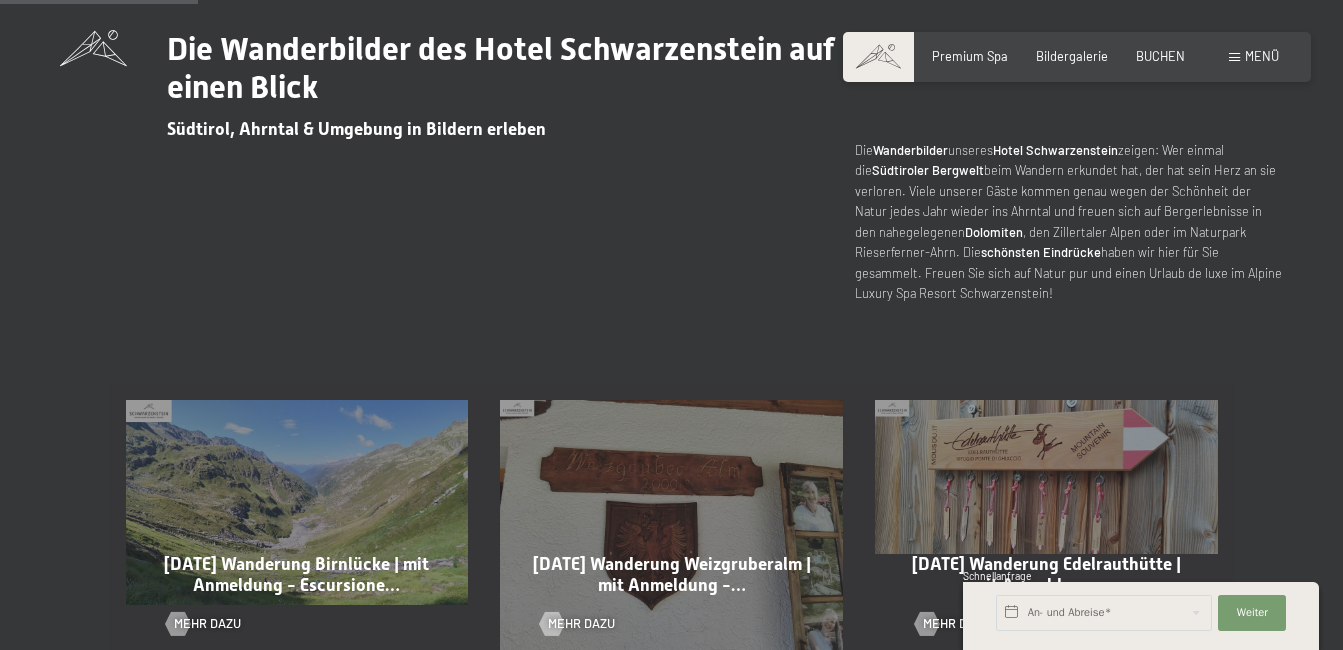 scroll, scrollTop: 0, scrollLeft: 0, axis: both 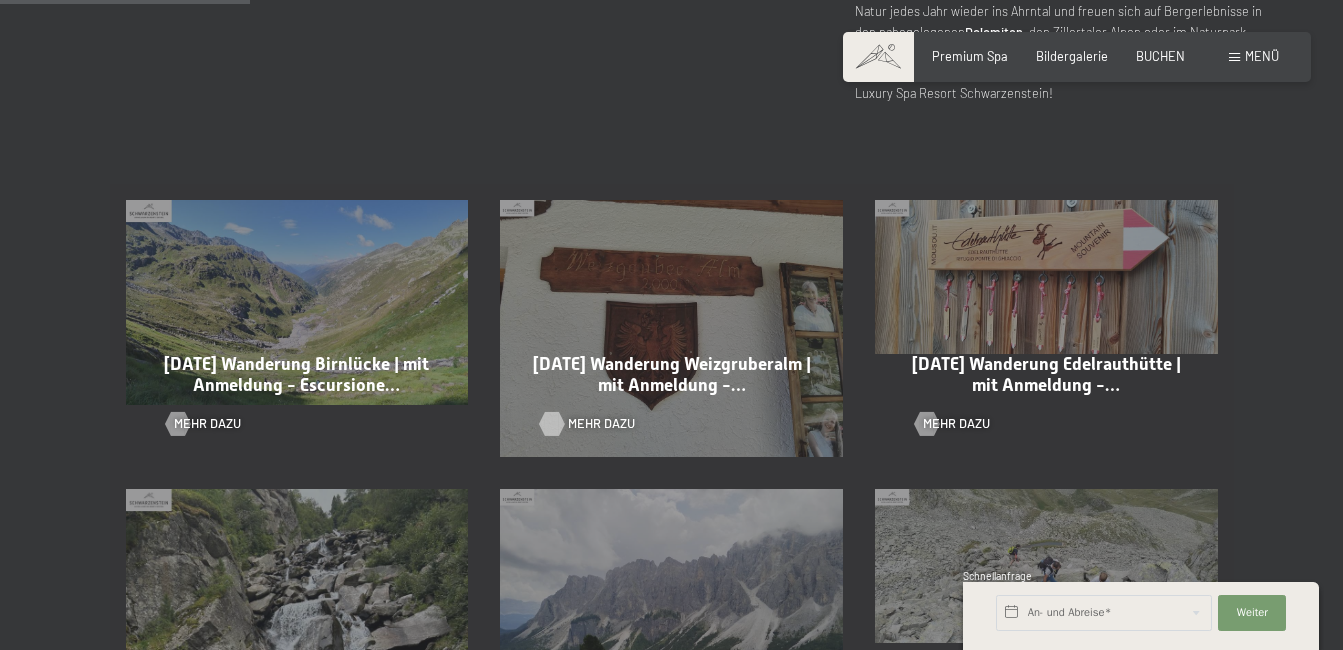 click at bounding box center (552, 424) 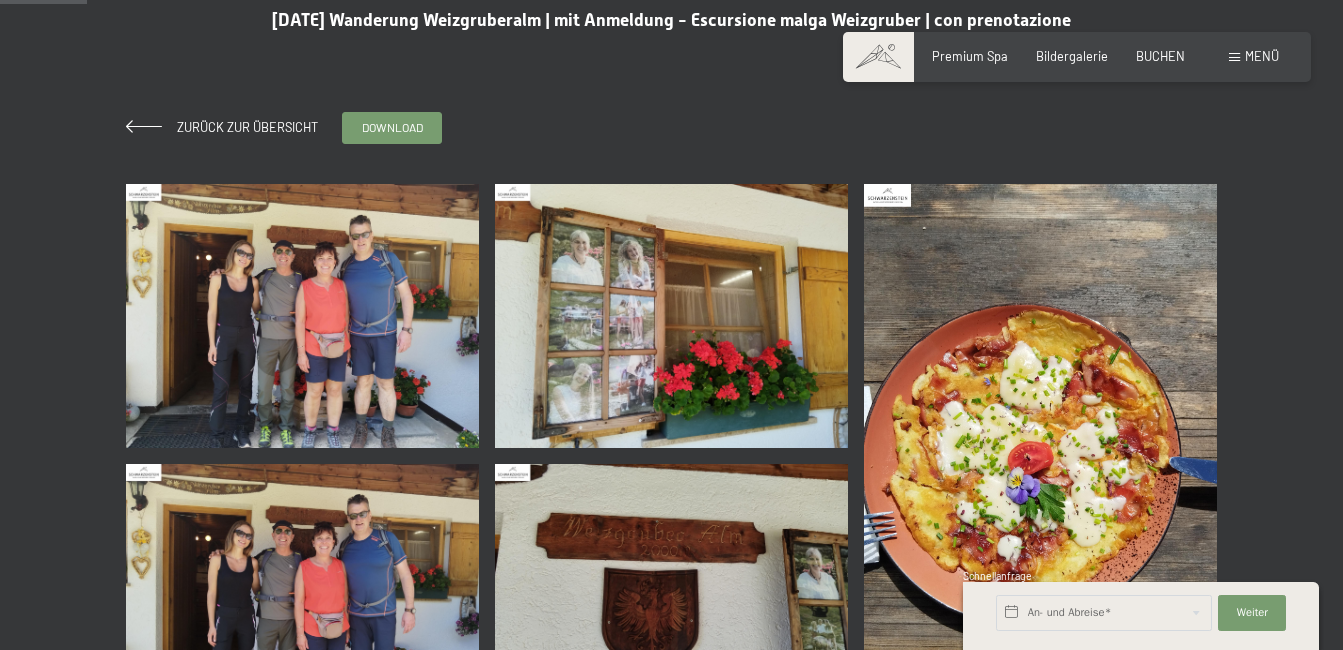 scroll, scrollTop: 200, scrollLeft: 0, axis: vertical 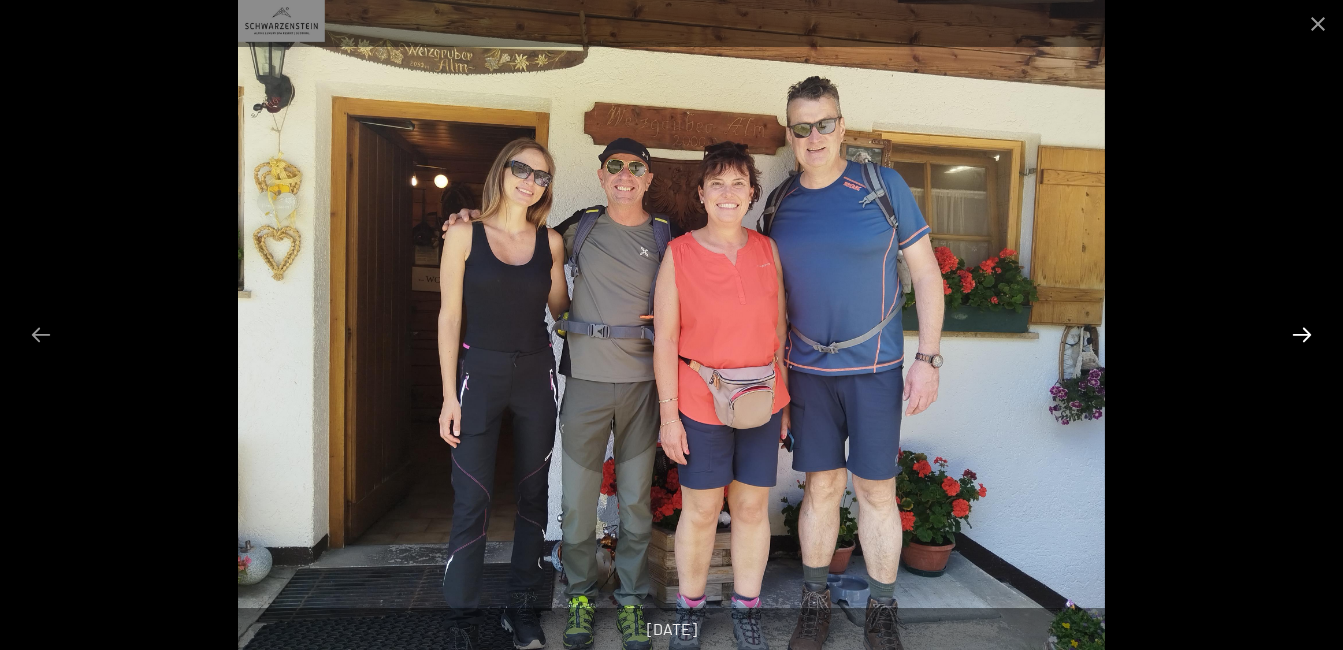 click at bounding box center (1302, 334) 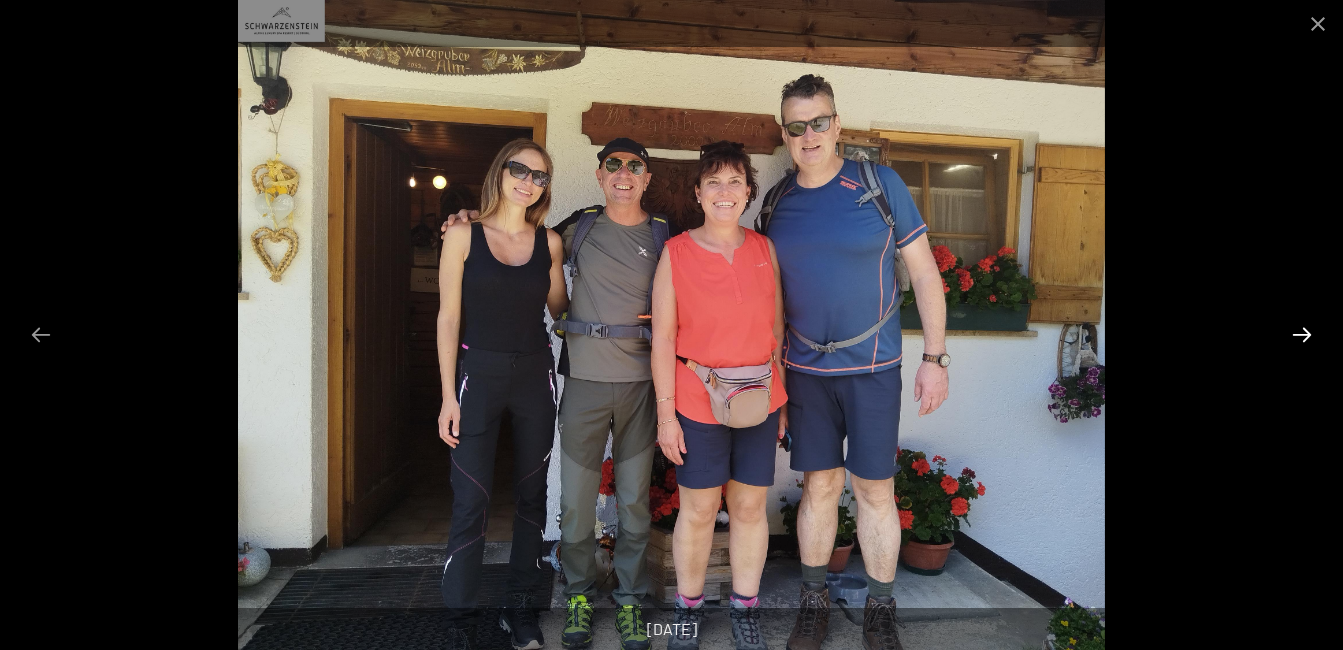 click at bounding box center [1302, 334] 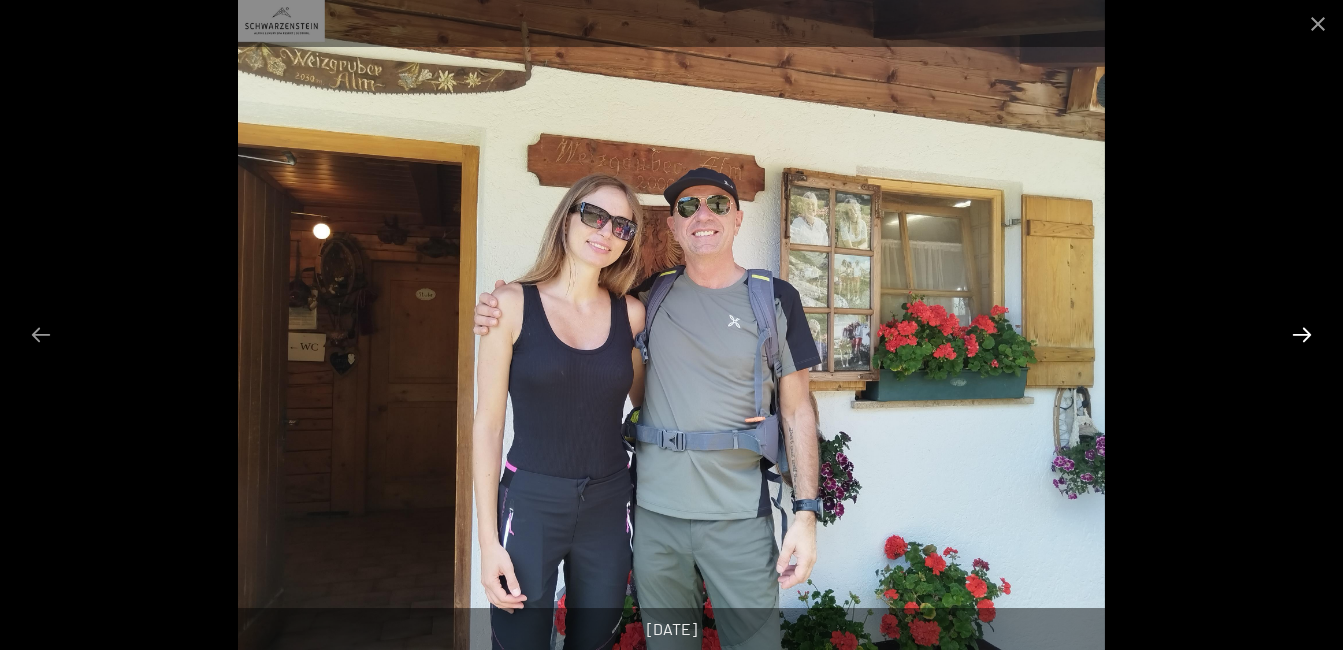 click at bounding box center (1302, 334) 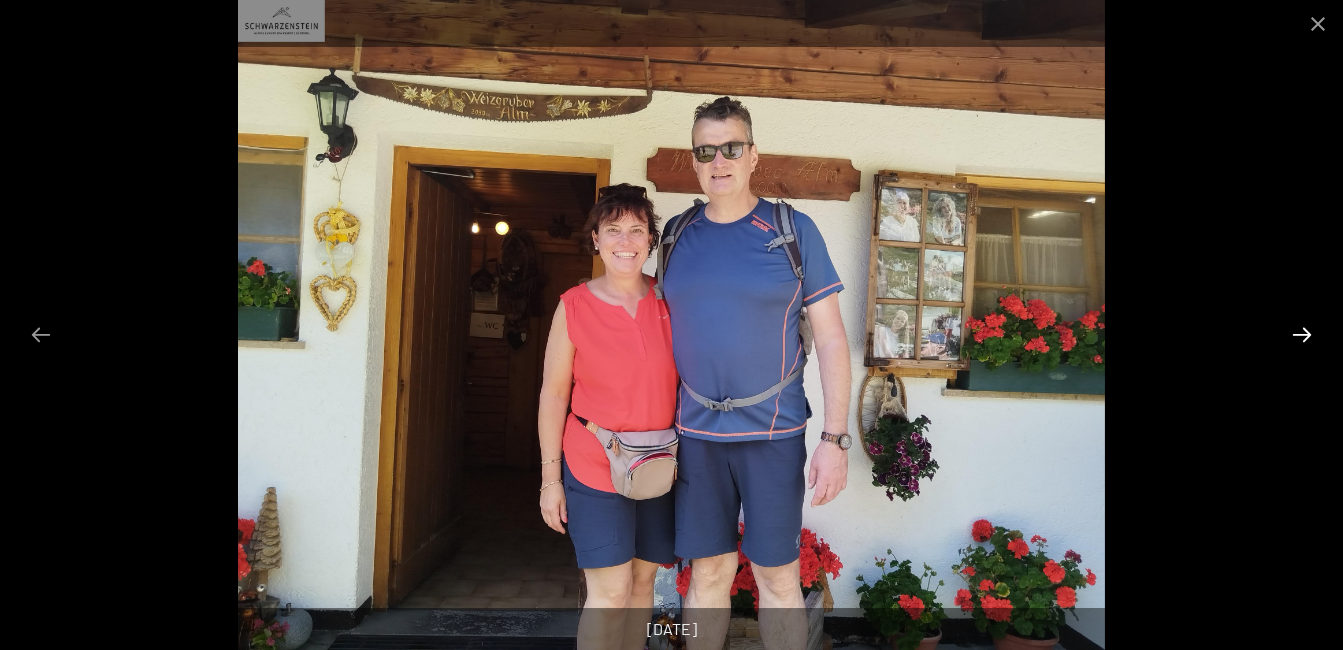 click at bounding box center [1302, 334] 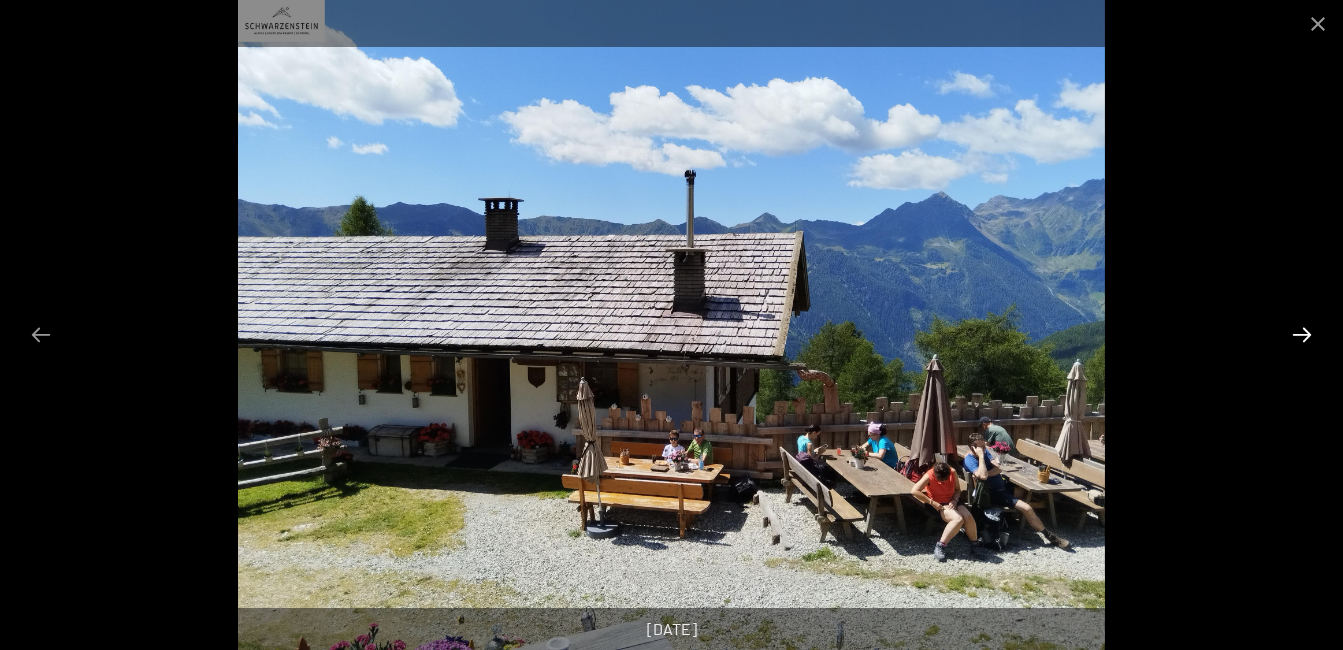 click at bounding box center [1302, 334] 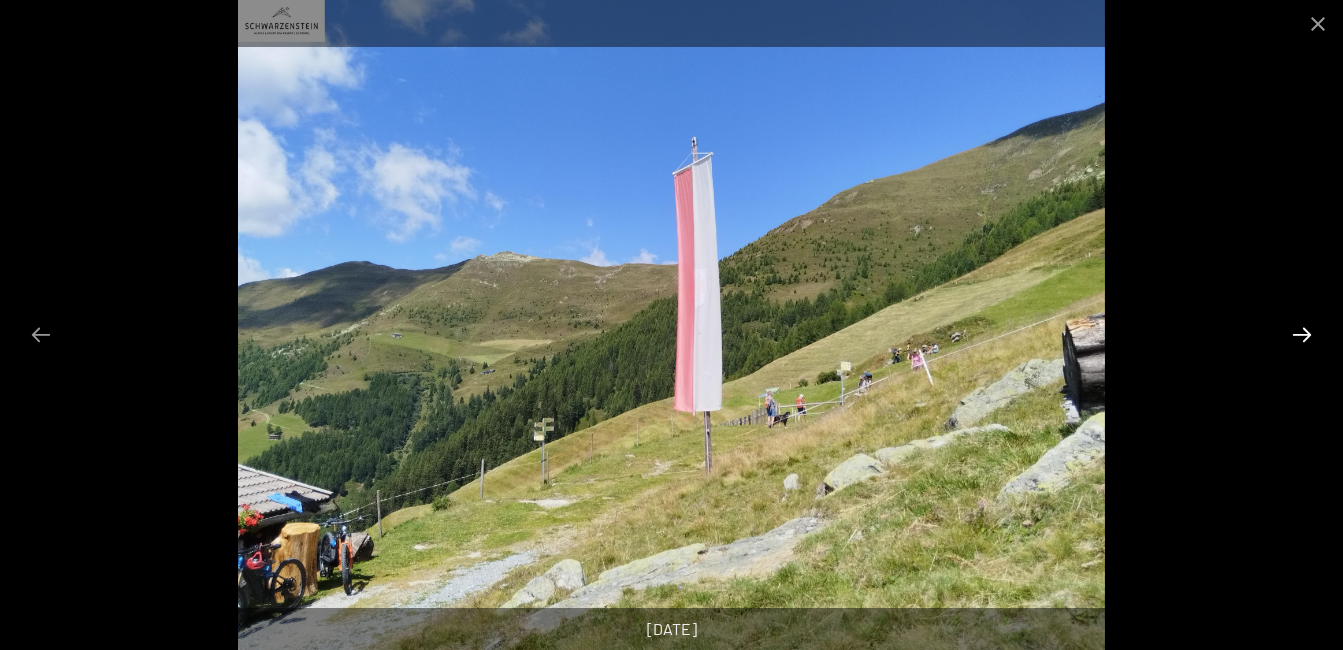 click at bounding box center [1302, 334] 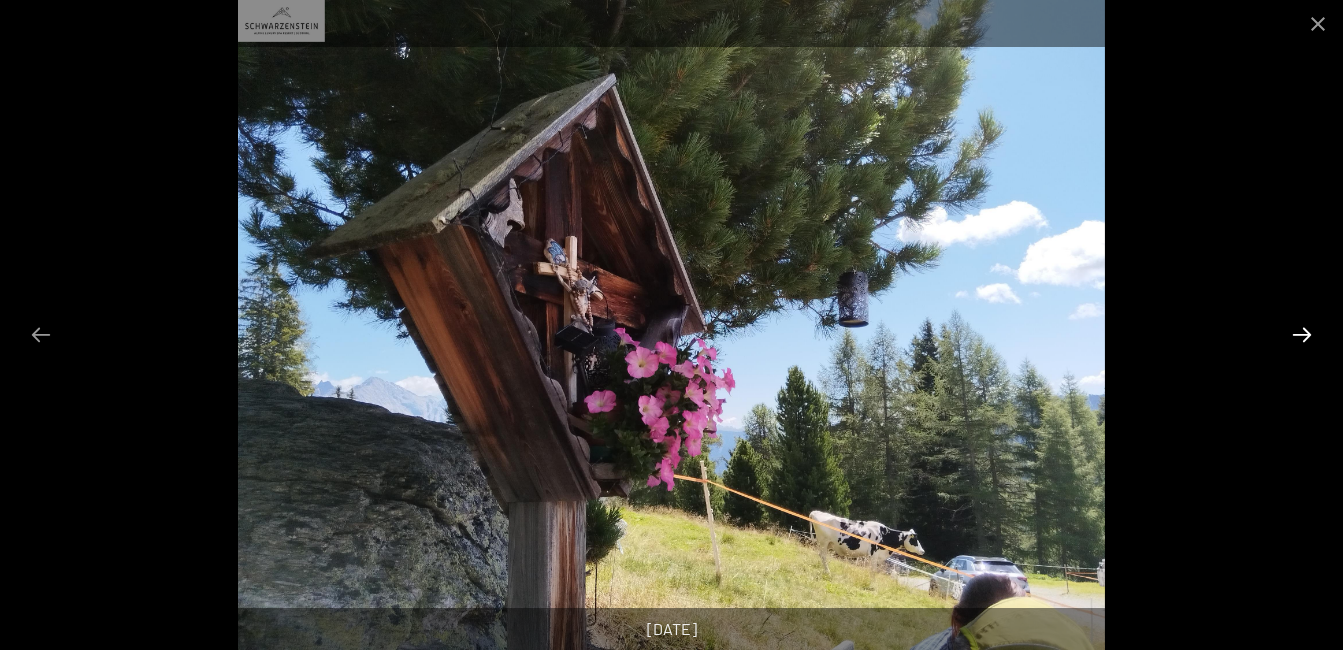 click at bounding box center (1302, 334) 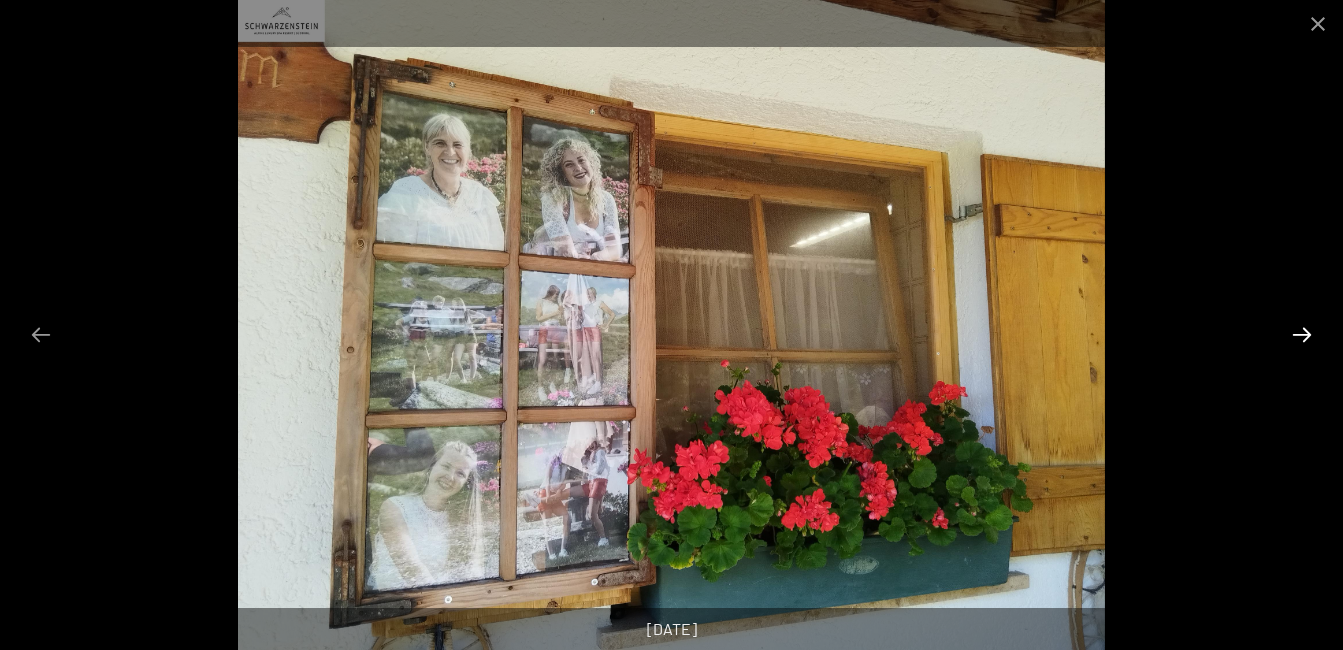 click at bounding box center (1302, 334) 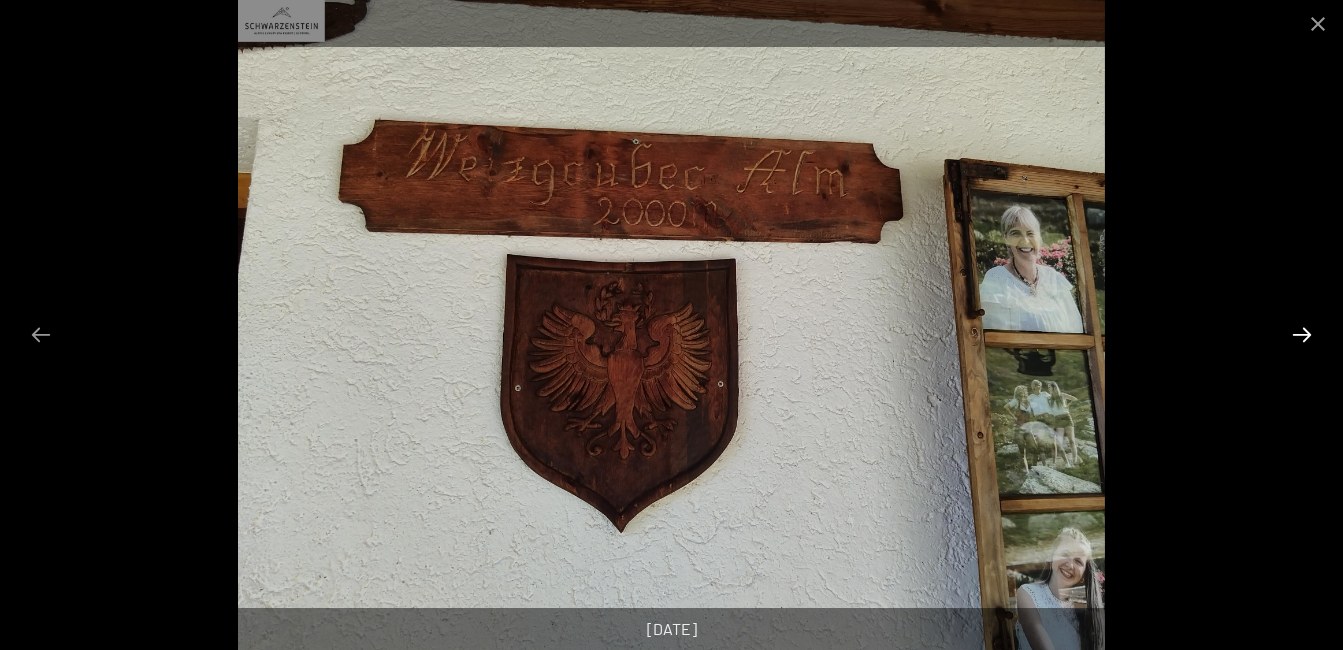click at bounding box center [1302, 334] 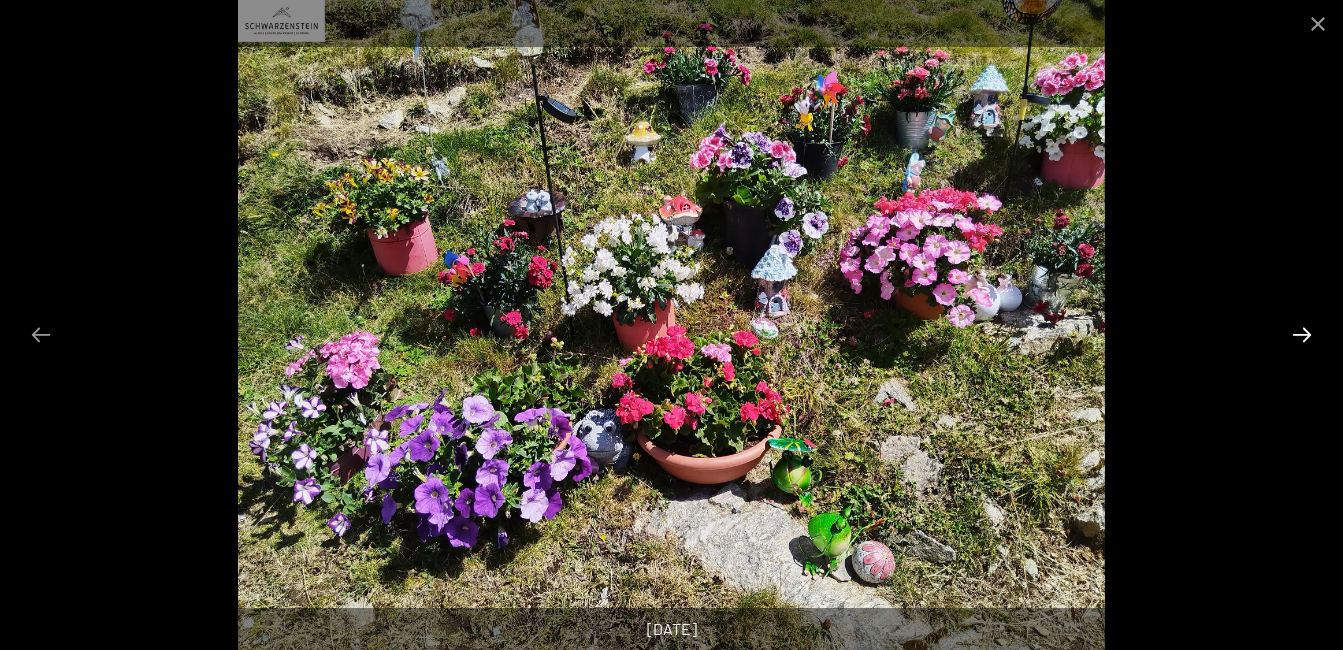 click at bounding box center [1302, 334] 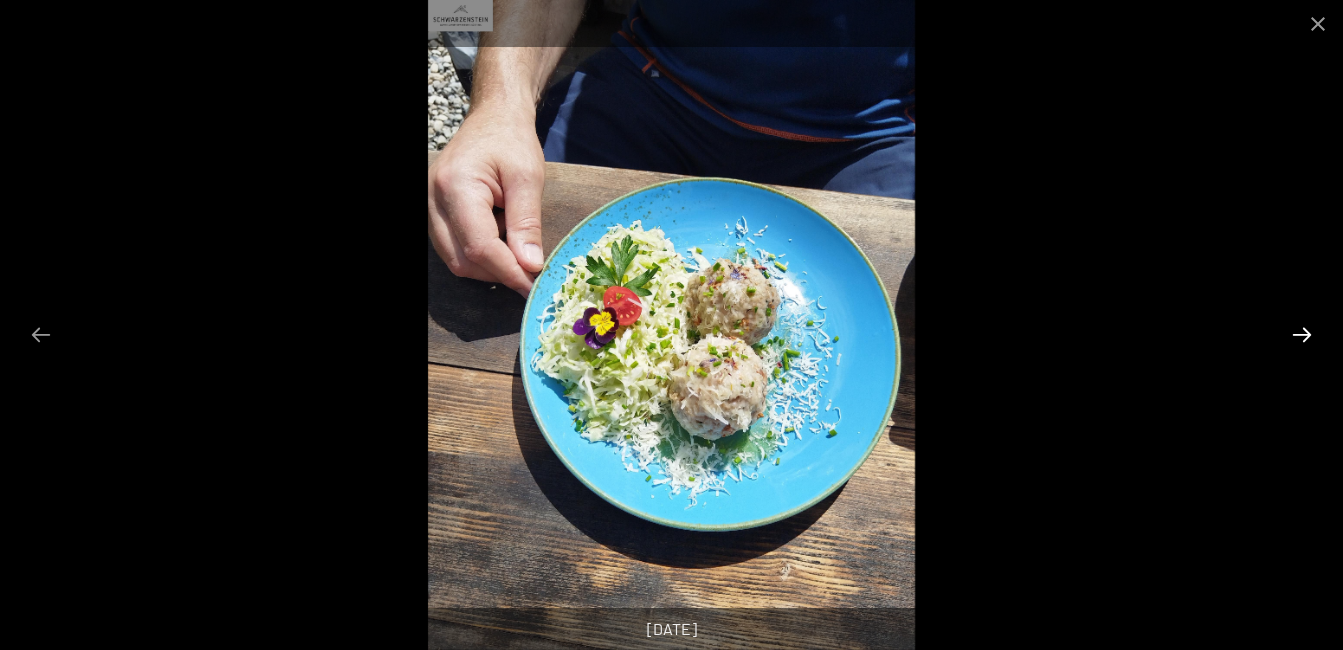 click at bounding box center [1302, 334] 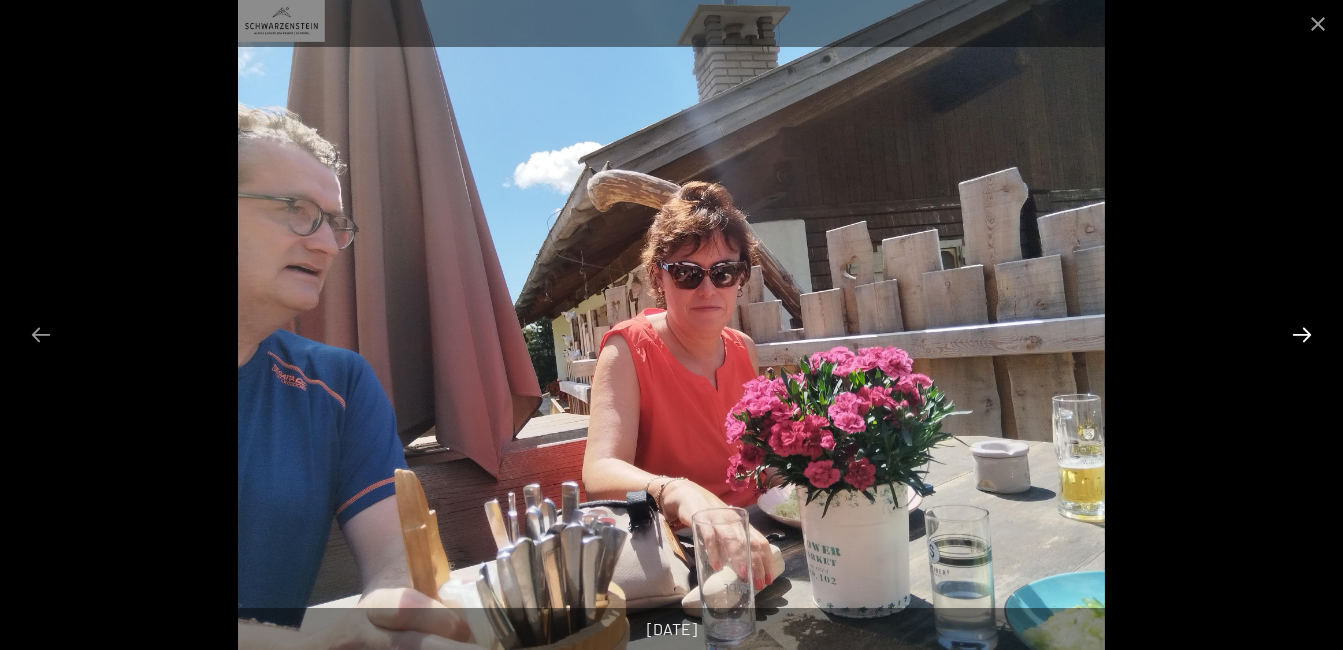 click at bounding box center (1302, 334) 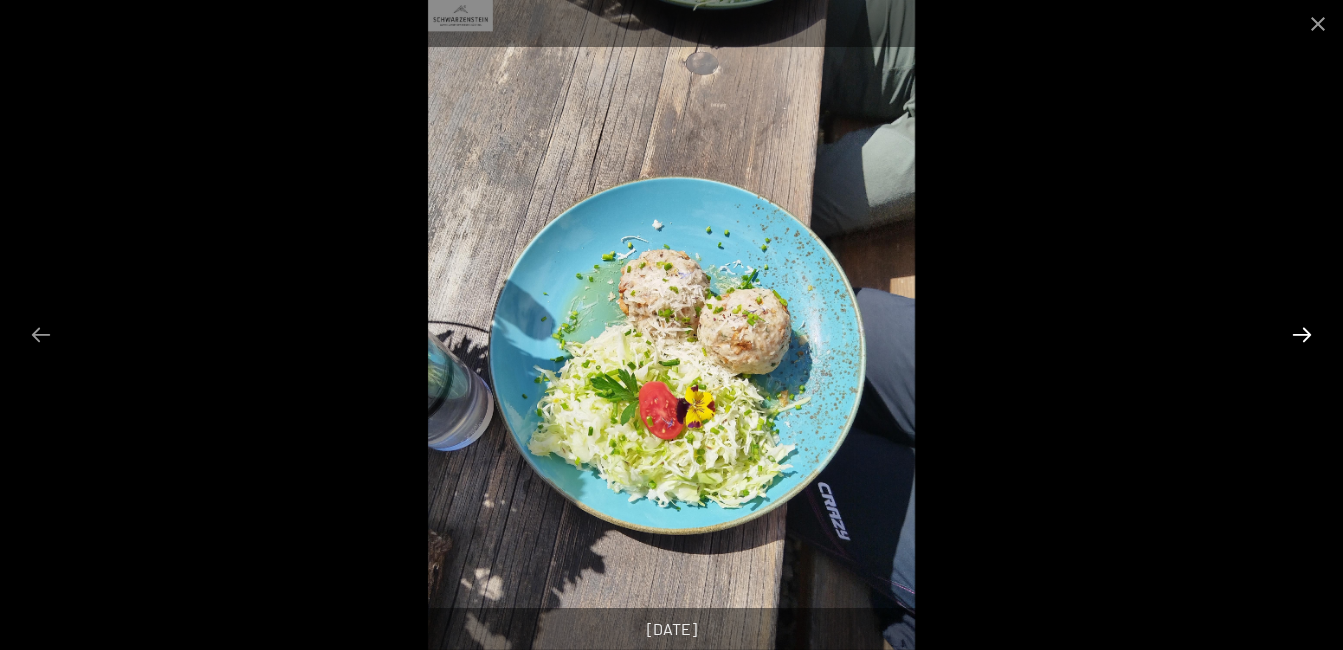 click at bounding box center (1302, 334) 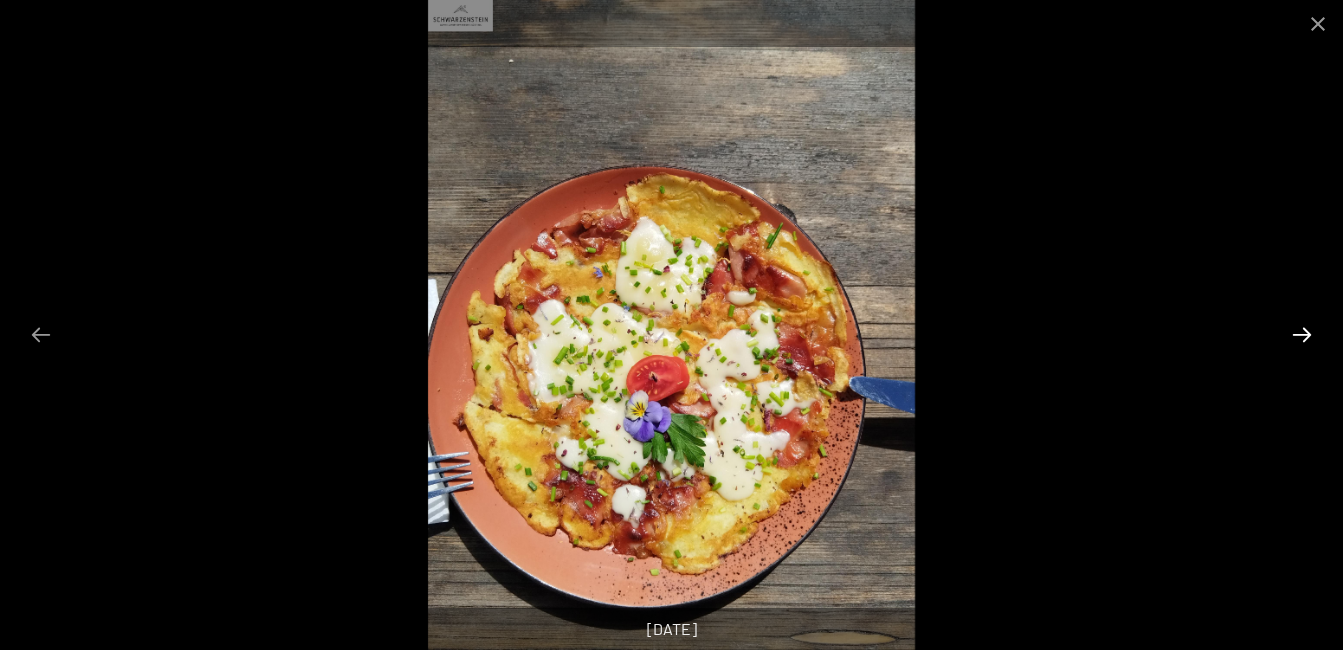 click at bounding box center (1302, 334) 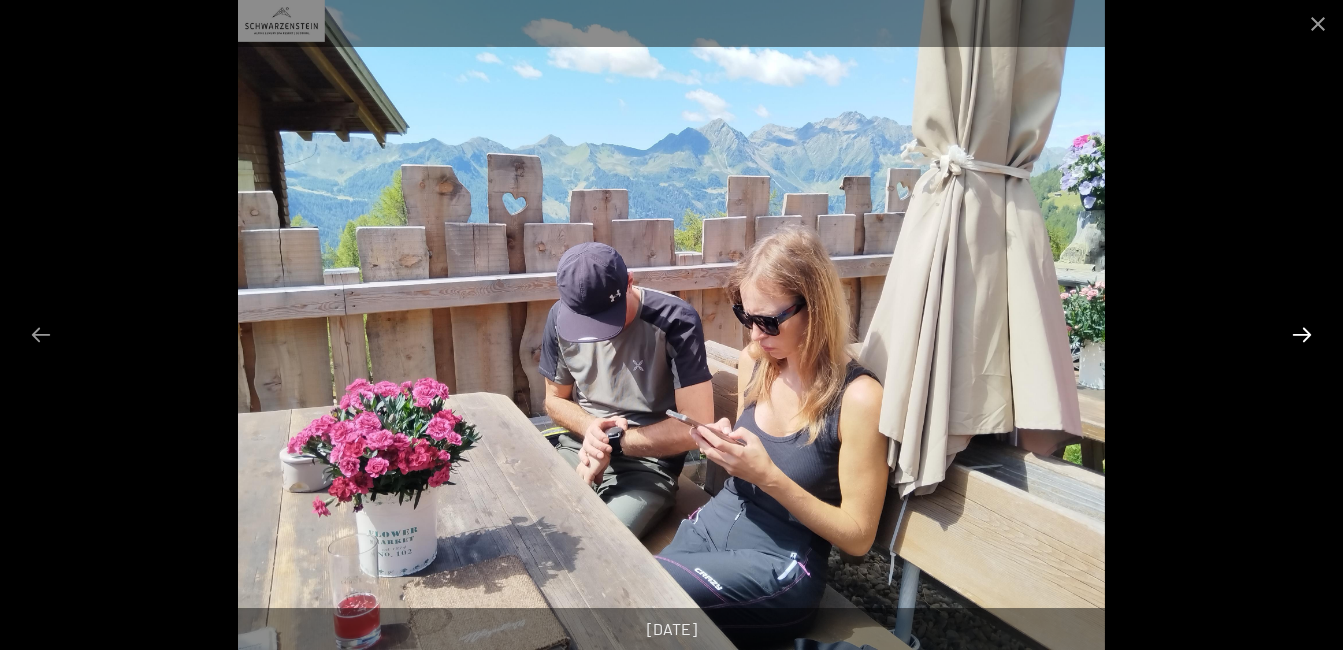 click at bounding box center [1302, 334] 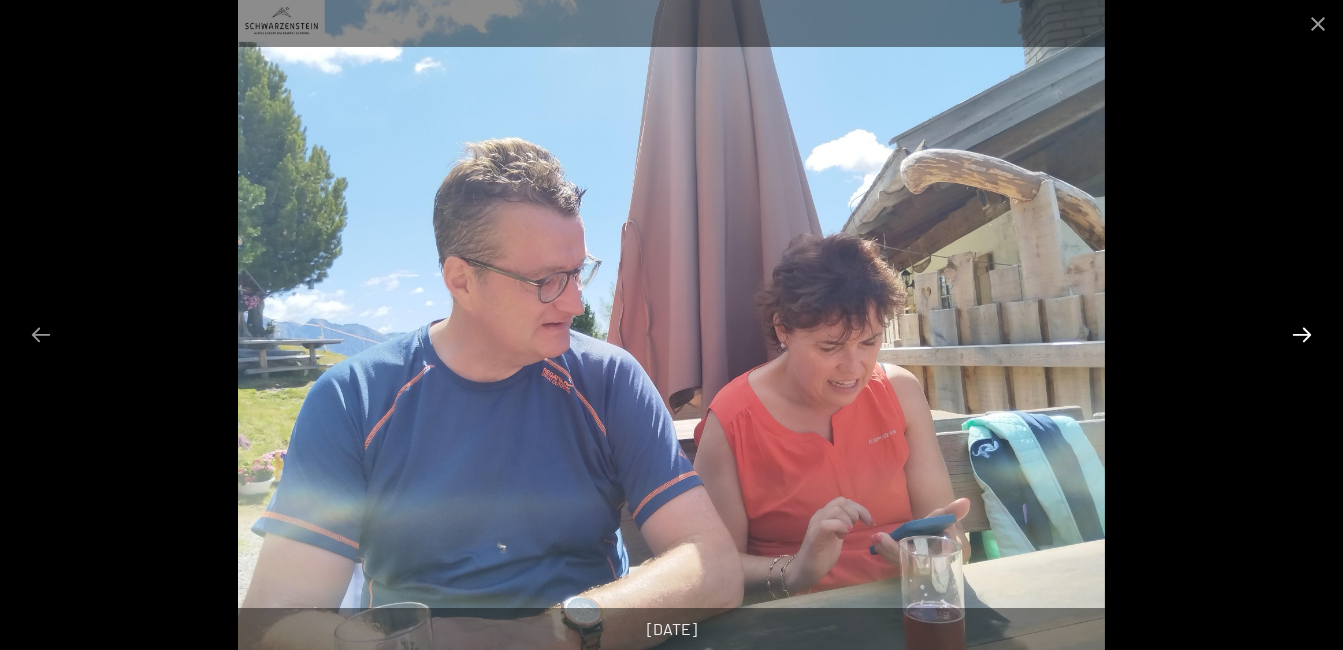 click at bounding box center [1302, 334] 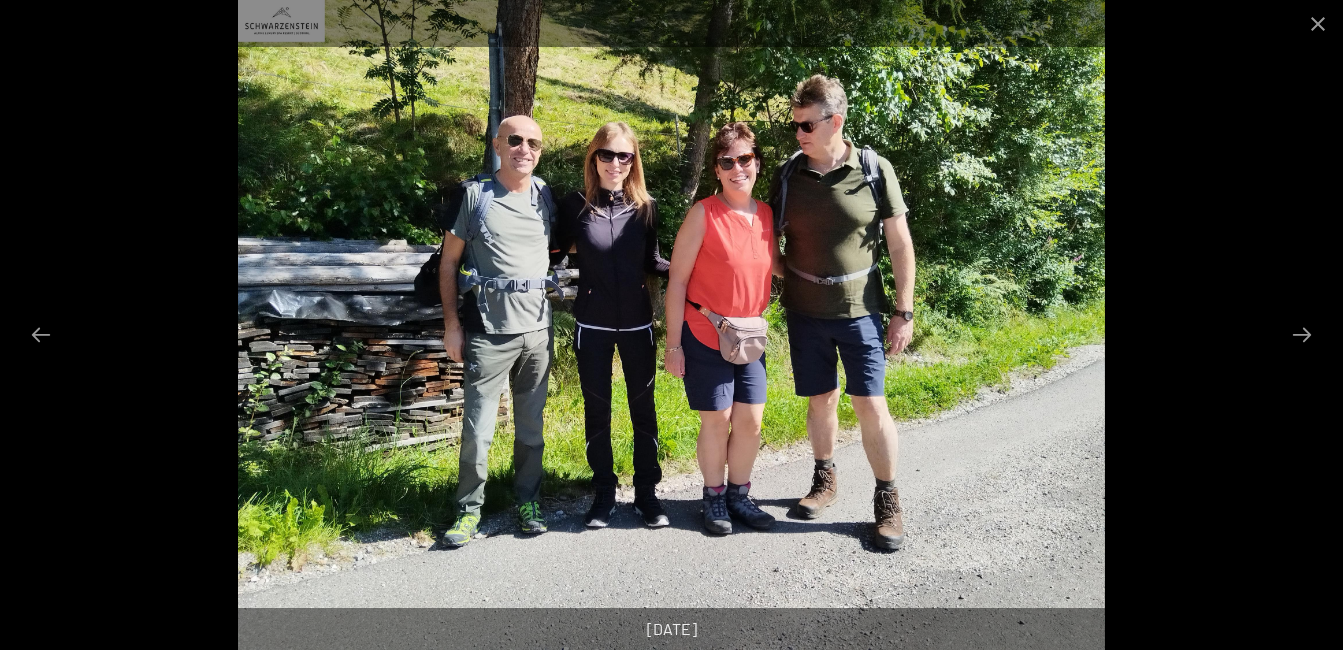 click at bounding box center (671, 325) 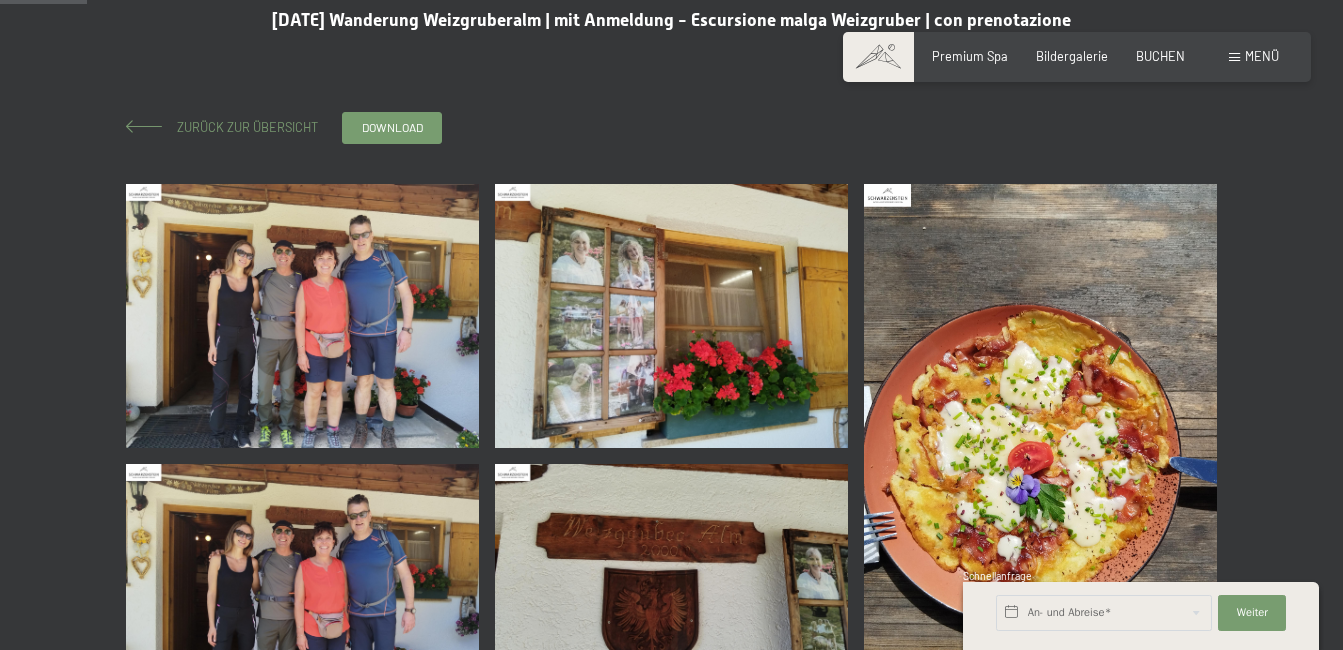 click on "Zurück zur Übersicht" at bounding box center [242, 127] 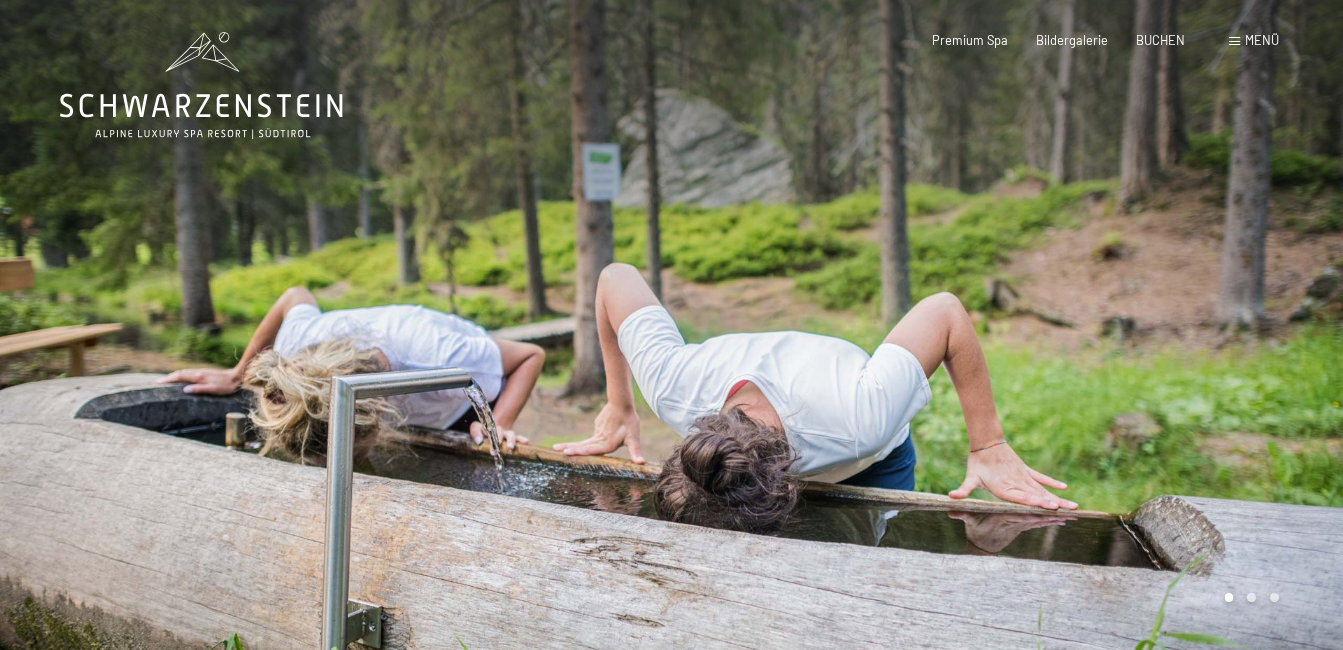 scroll, scrollTop: 0, scrollLeft: 0, axis: both 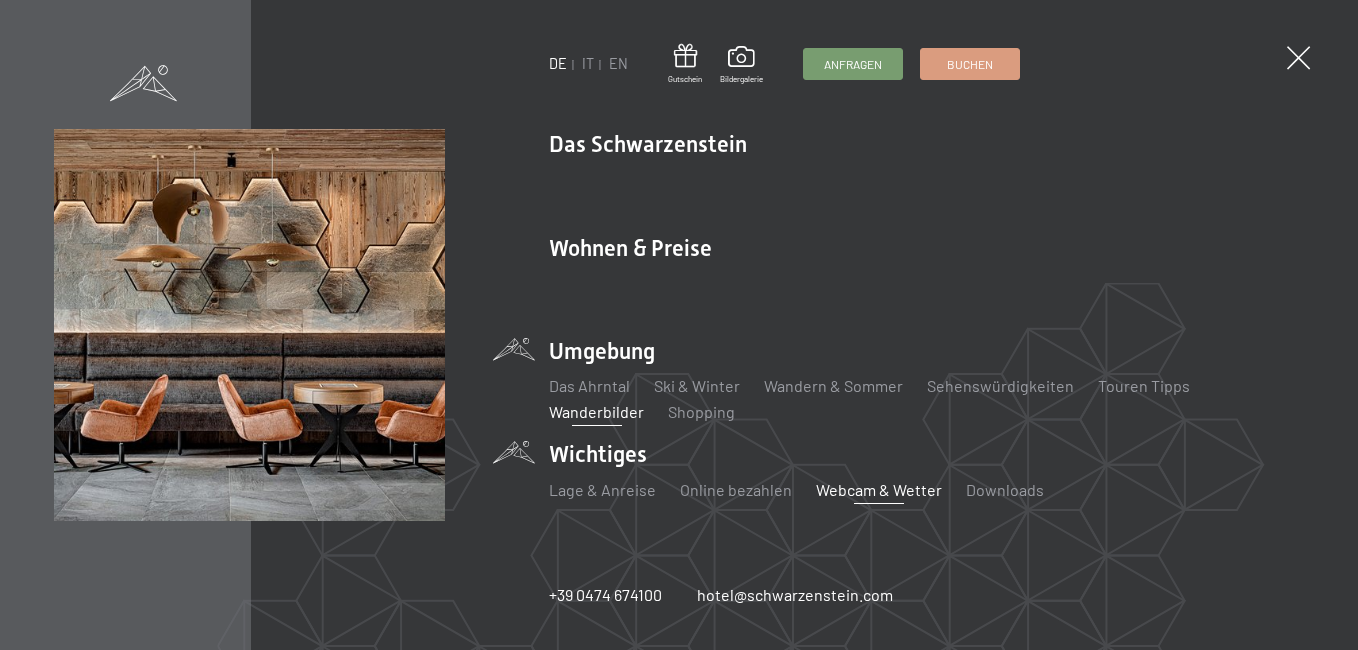 click on "Webcam & Wetter" at bounding box center (879, 489) 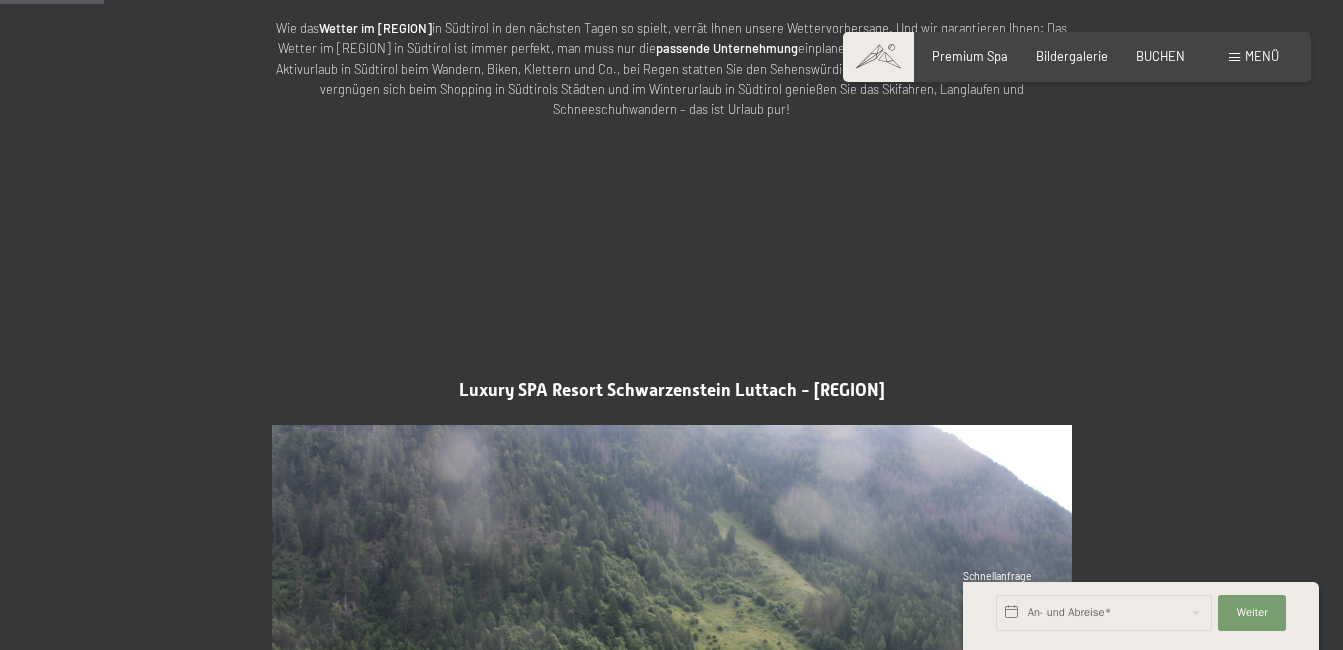 scroll, scrollTop: 498, scrollLeft: 0, axis: vertical 